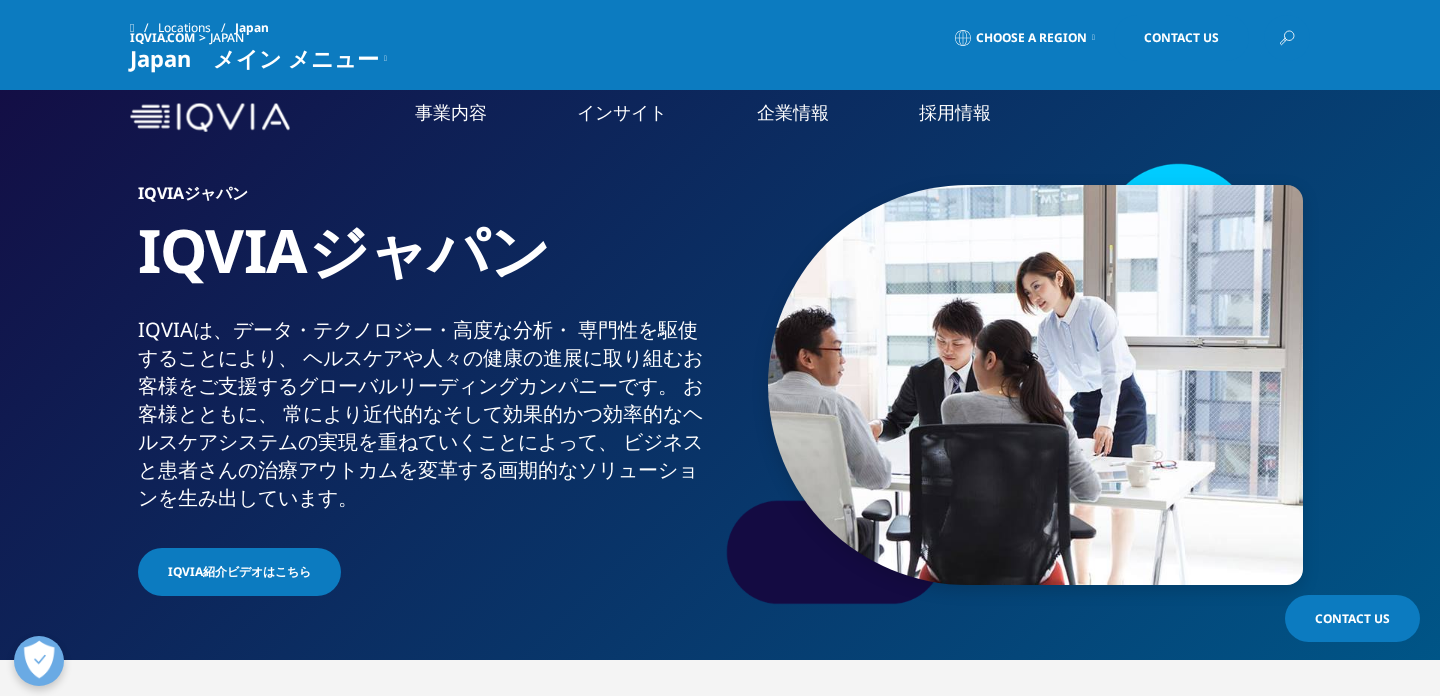 scroll, scrollTop: 1620, scrollLeft: 0, axis: vertical 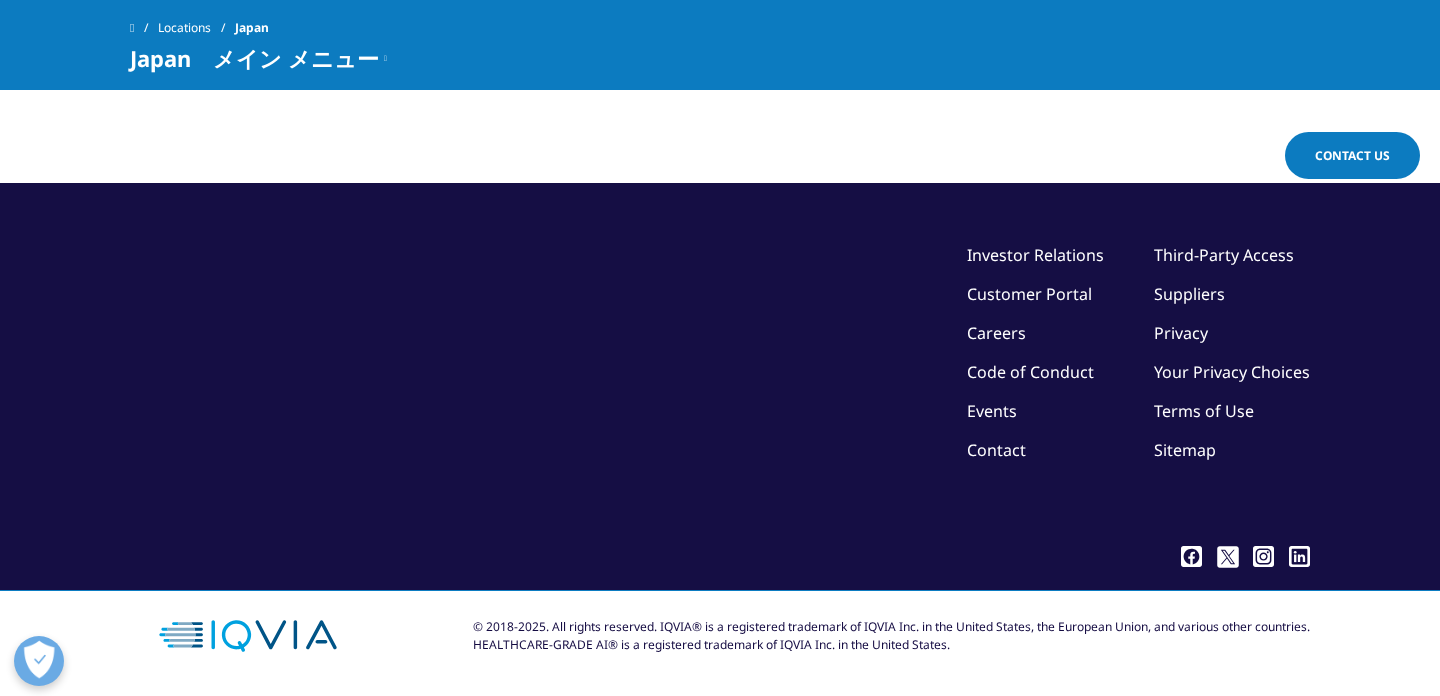 click on "Contact" at bounding box center [996, 450] 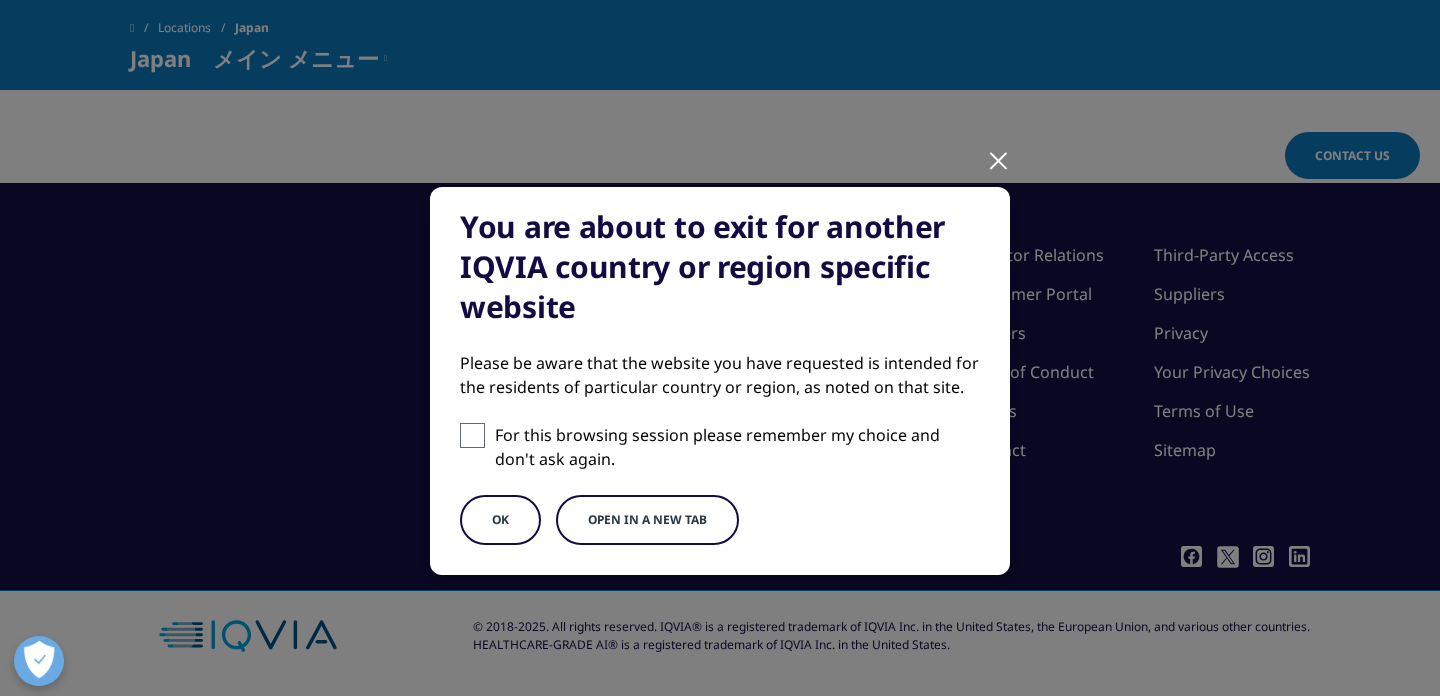 click on "You are about to exit for another IQVIA country or region specific website
Please be aware that the website you have requested is intended for the residents of particular country or region, as noted on that site.
For this browsing session please remember my choice and don't ask again.
OK
Open in a new tab" at bounding box center (720, 397) 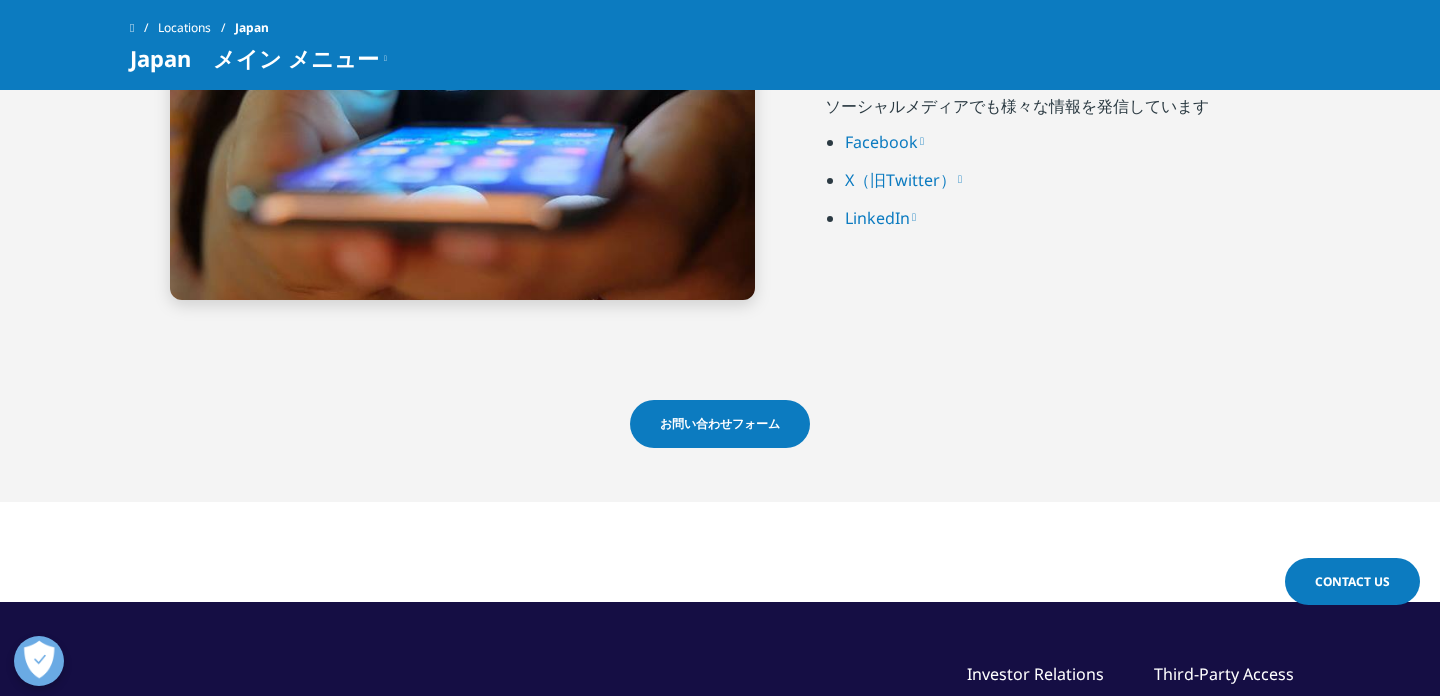 scroll, scrollTop: 4676, scrollLeft: 0, axis: vertical 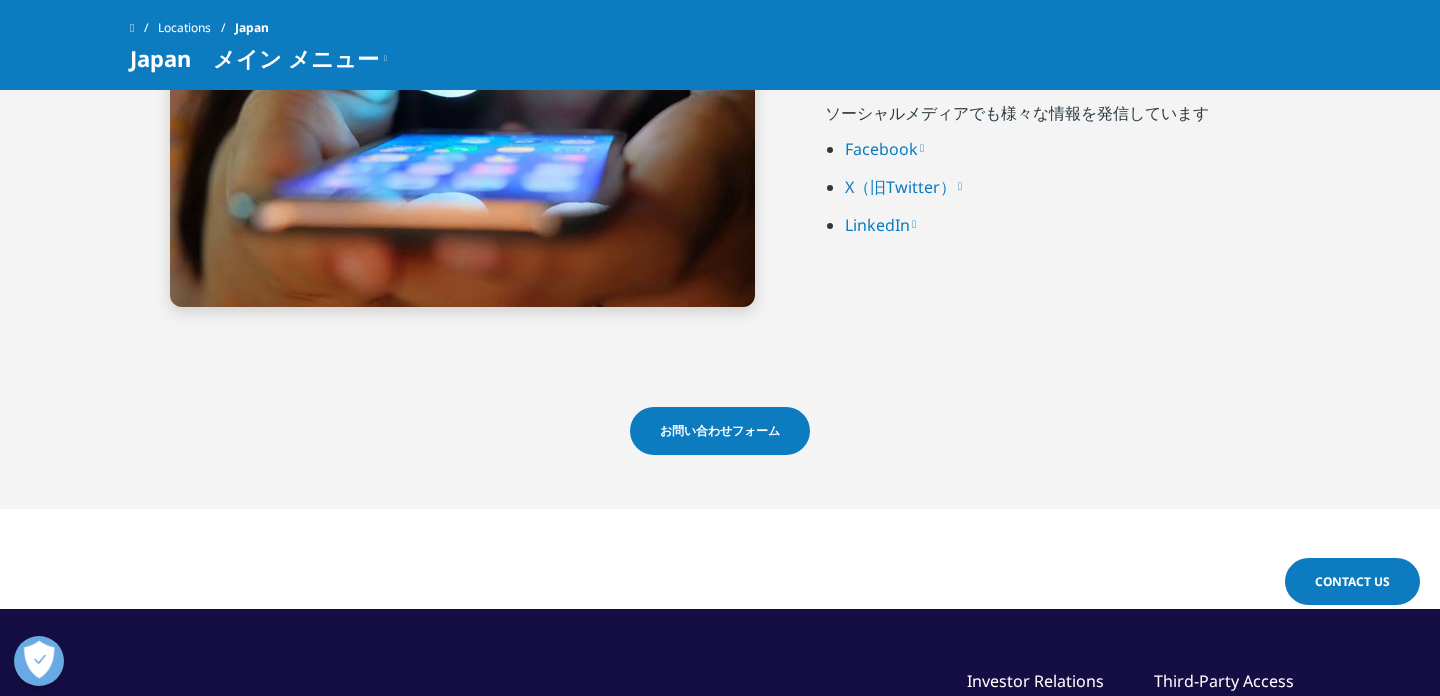 click on "お問い合わせフォーム" at bounding box center (720, 431) 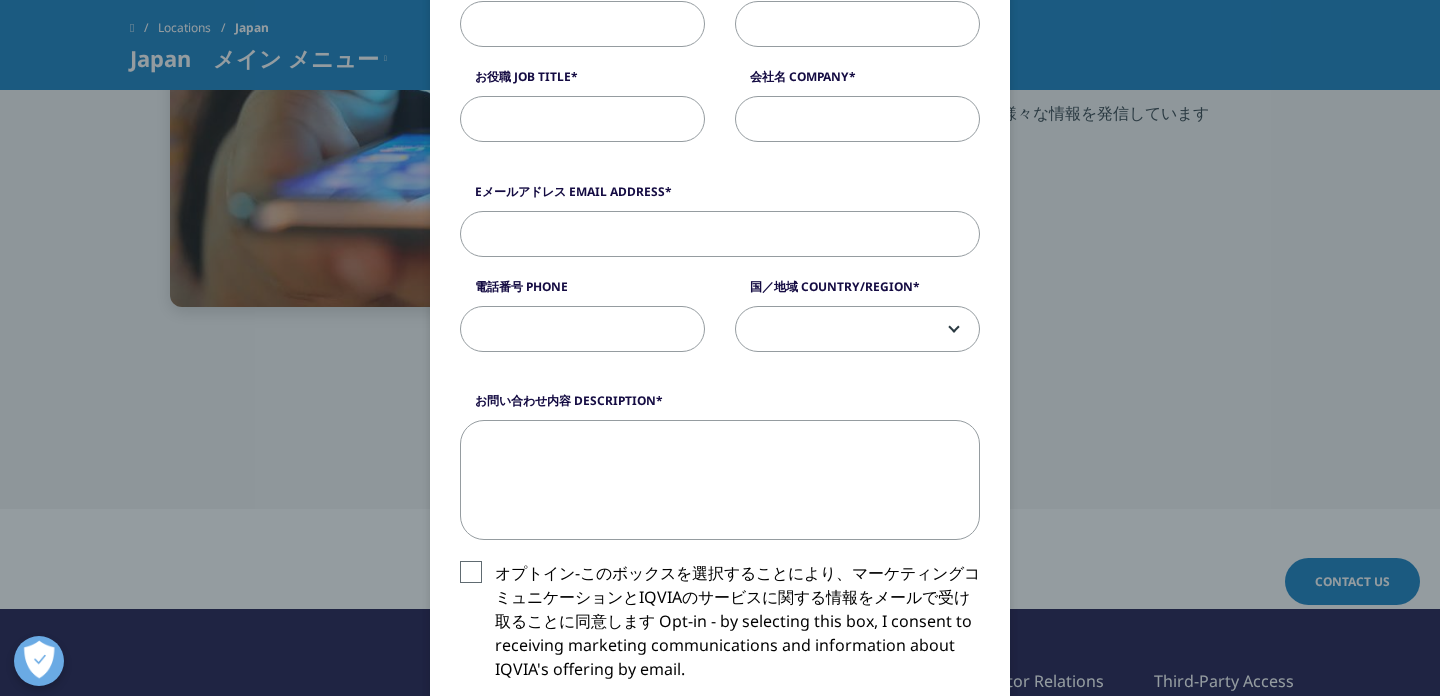 scroll, scrollTop: 501, scrollLeft: 0, axis: vertical 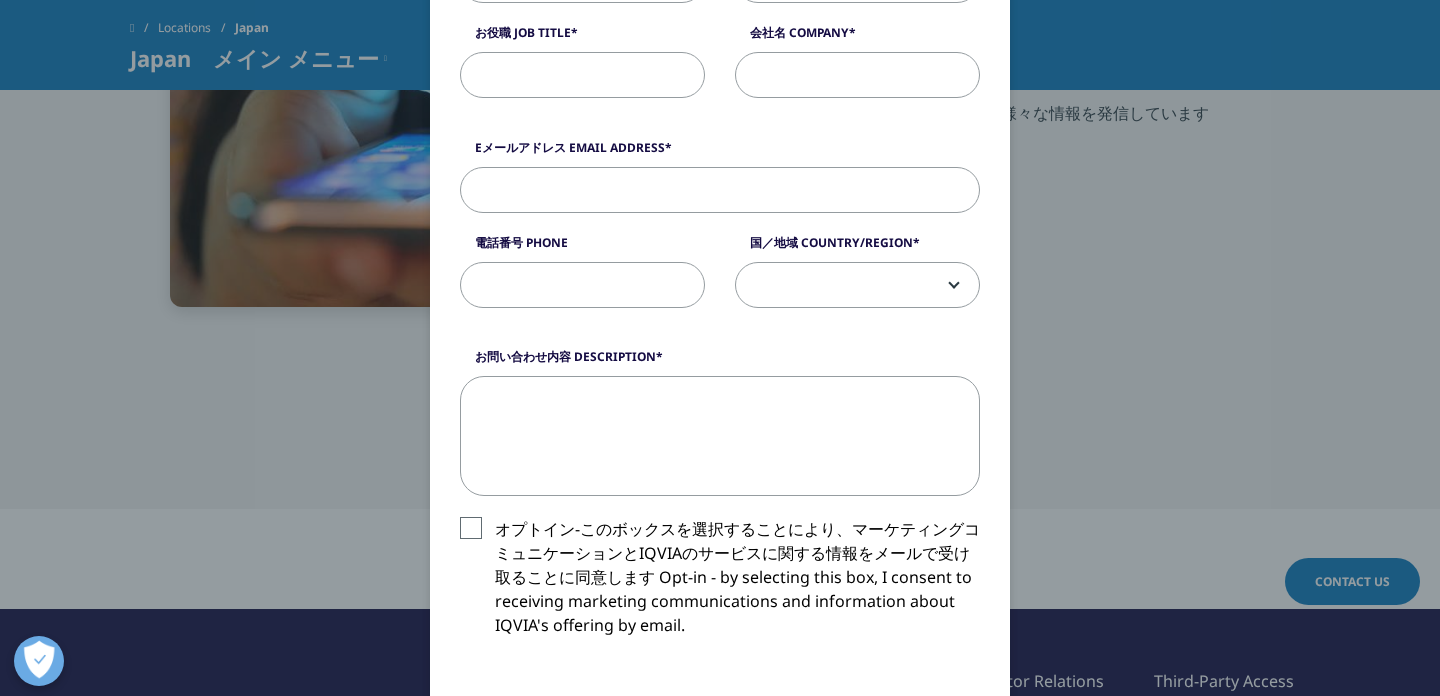 click at bounding box center [857, 286] 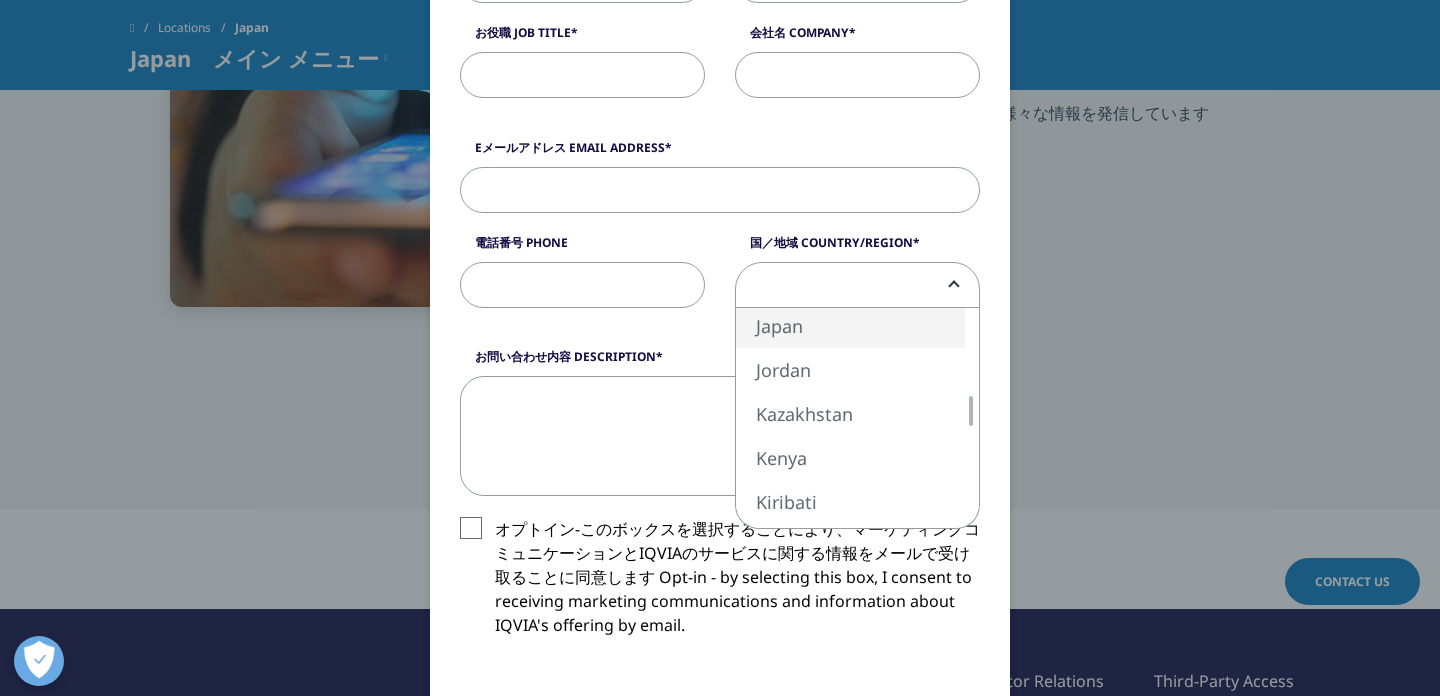 select on "Japan" 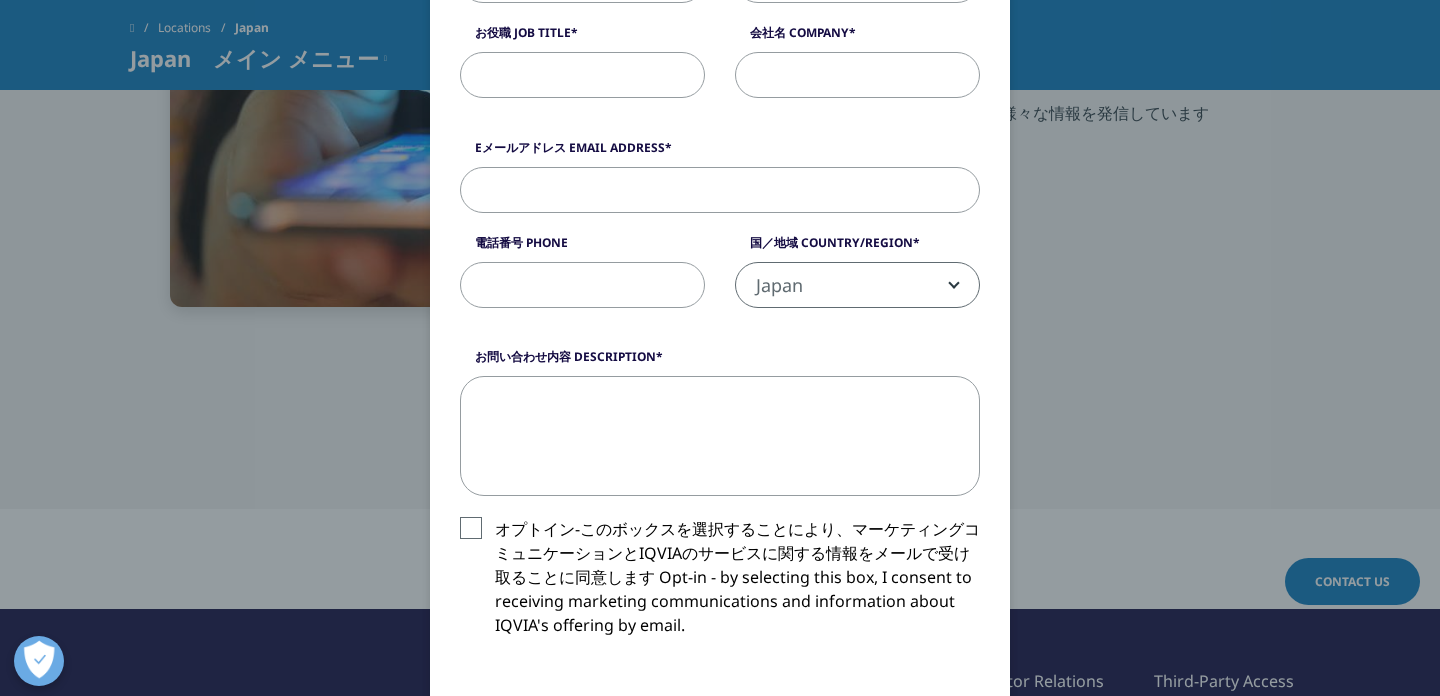 click on "Please fill in all required fields below.  If you're interested in a career with IQVIA,  visit our Careers site . If you need support or additional contact information,  visit our Contact Us page .
I need help with
Sales
HR/Career
Patient Seeking Clinical Trials
Site/Investigator Waiting List
Accounts Payable/Receivable
Other
名 First Name
姓 Last Name
お役職 Job Title
会社名 Company
お問合せサービス　Interest
Analytics Solutions
グローバルサービス Global Services
統合エンゲージメントサービス Contract Sales & Medical Solutions
情報サービス Data & Insights
リアルワールド・インサイト Real World Solutions
研究開発ソリューション Research and Development Solutions
テクノロジー Technology Solutions" at bounding box center (720, 455) 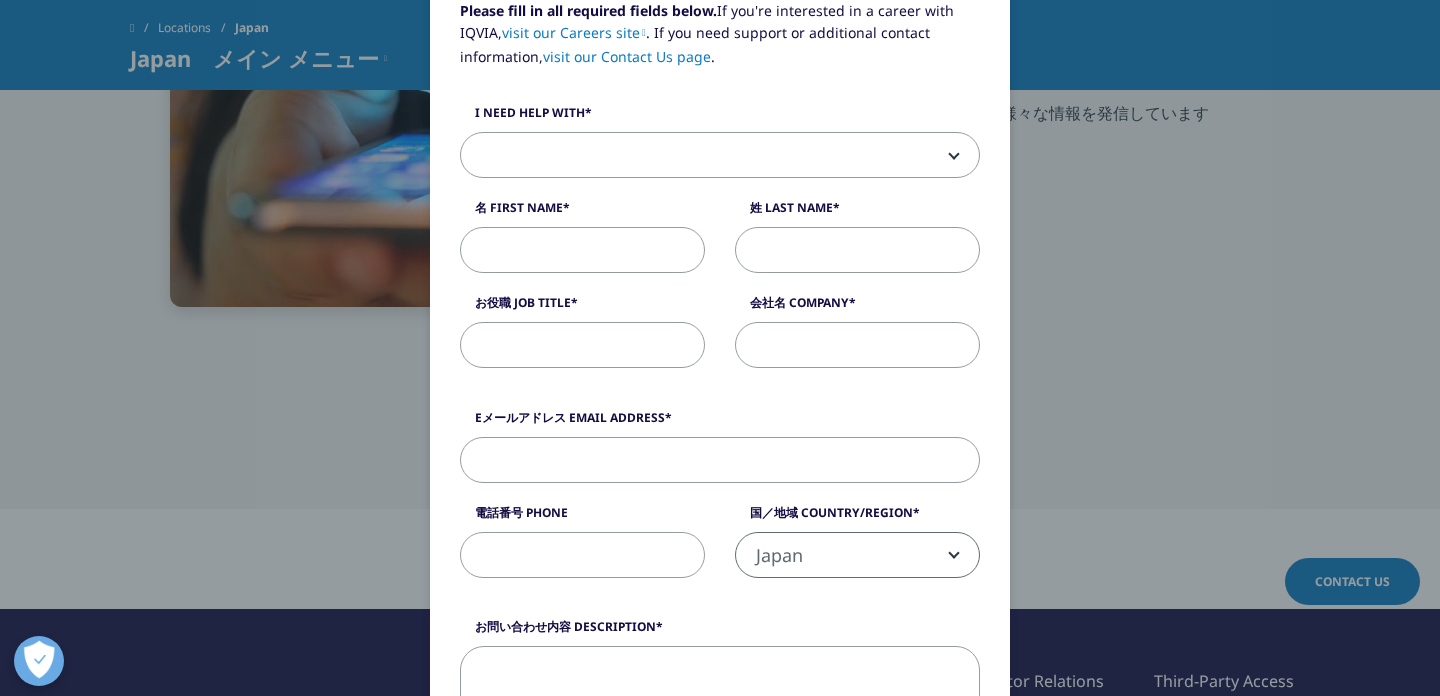 scroll, scrollTop: 172, scrollLeft: 0, axis: vertical 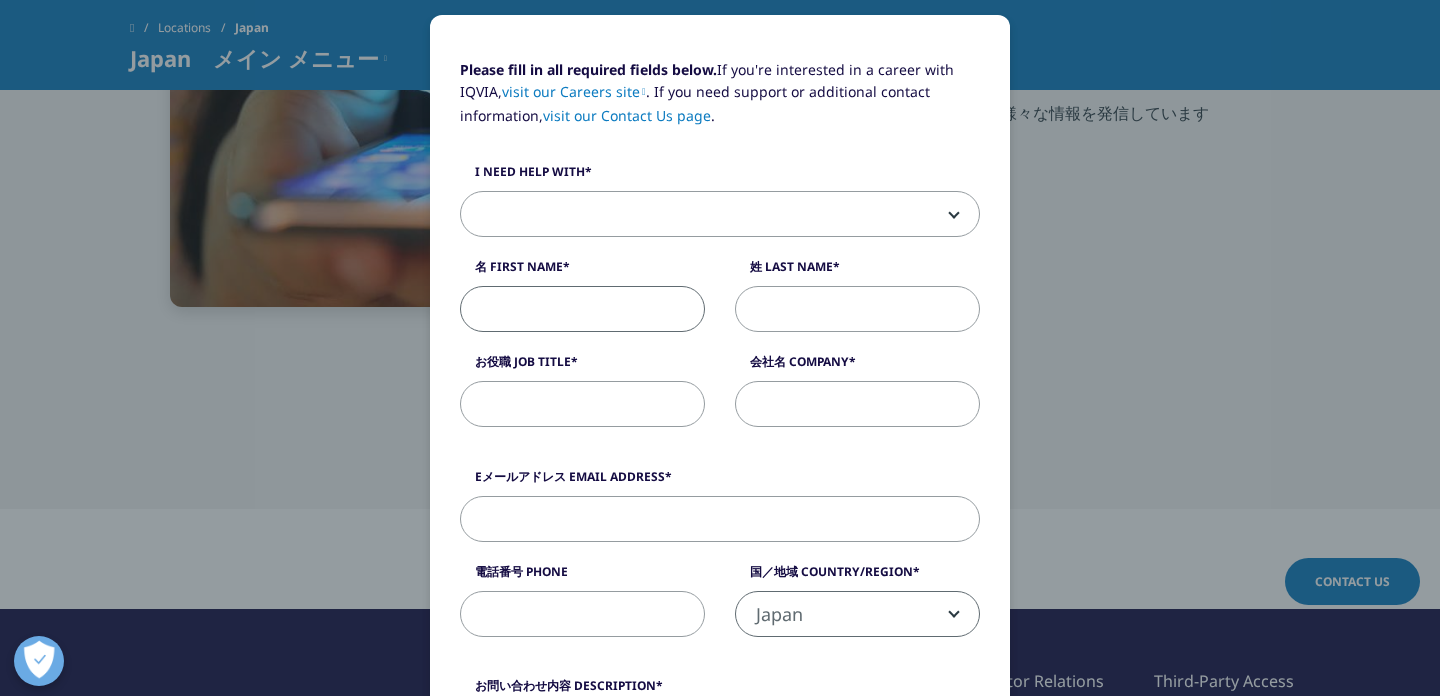 click on "名 First Name" at bounding box center (582, 309) 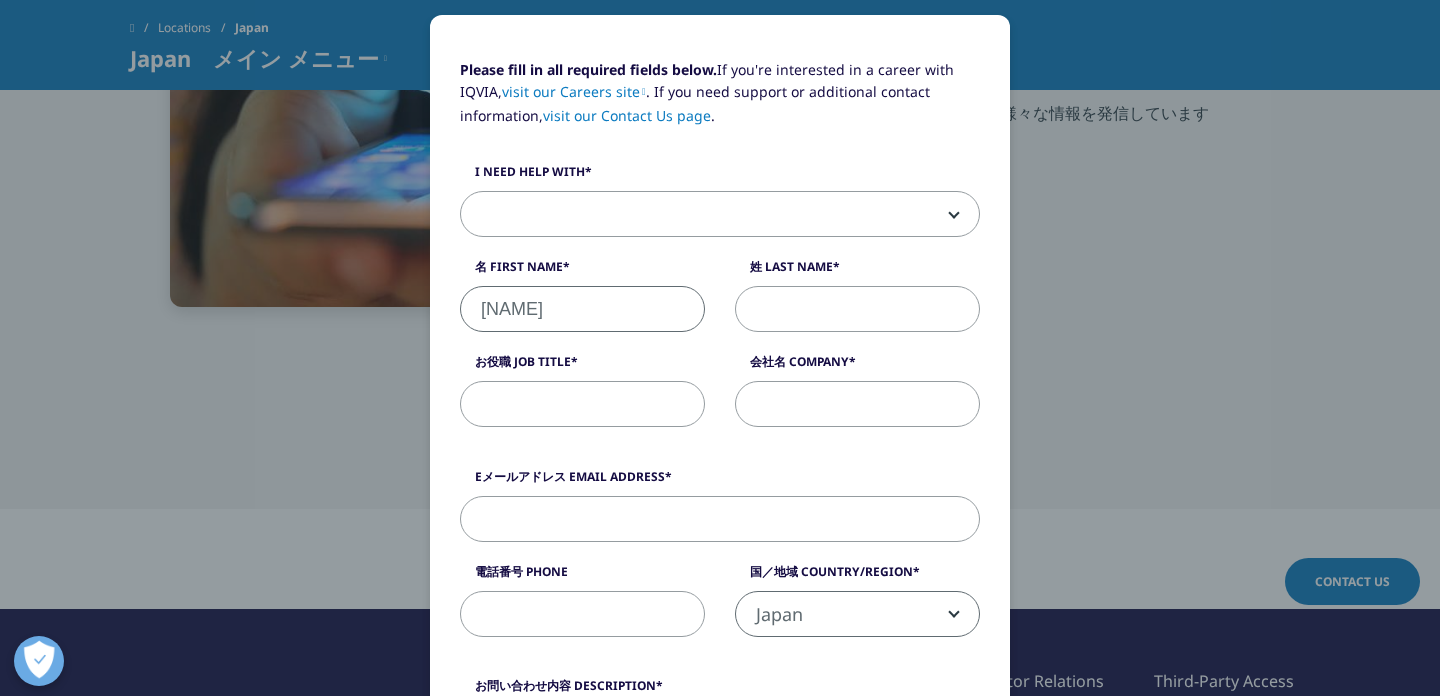 click on "姓 Last Name" at bounding box center [857, 309] 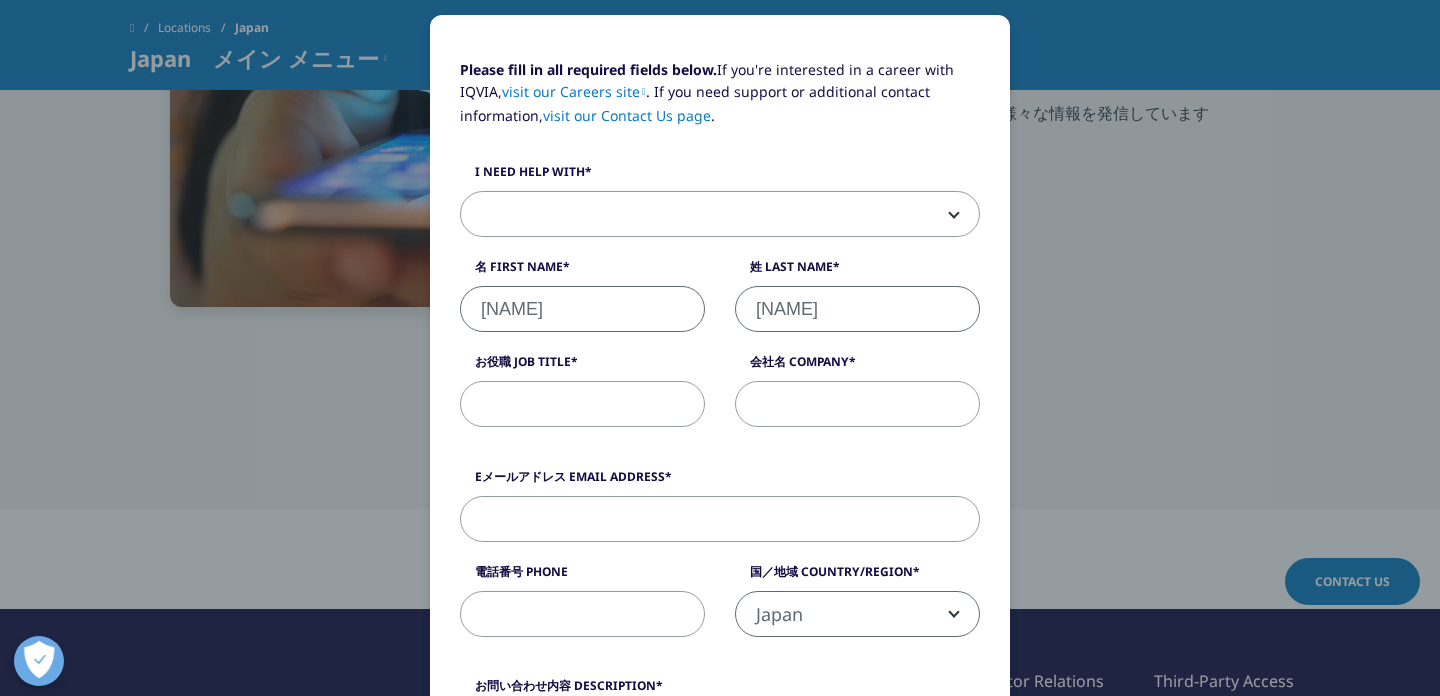 type on "井上" 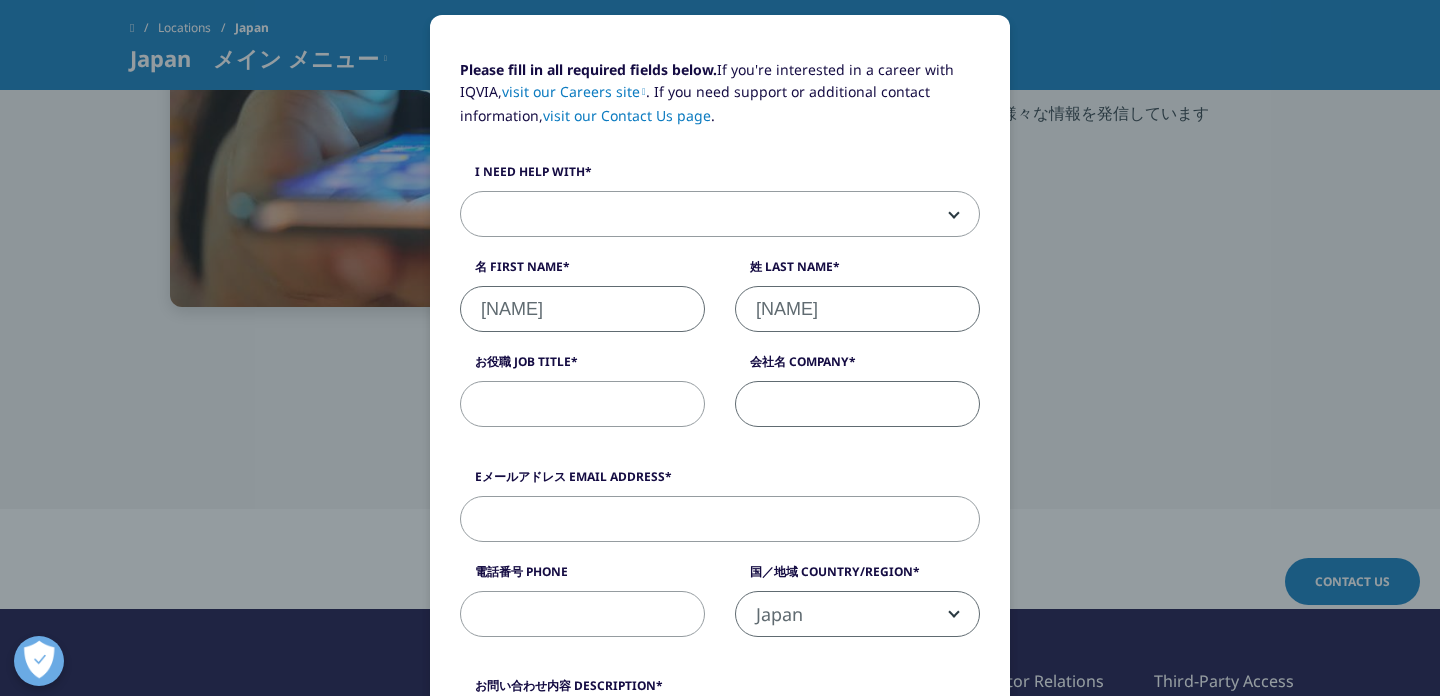 click on "会社名 Company" at bounding box center (857, 404) 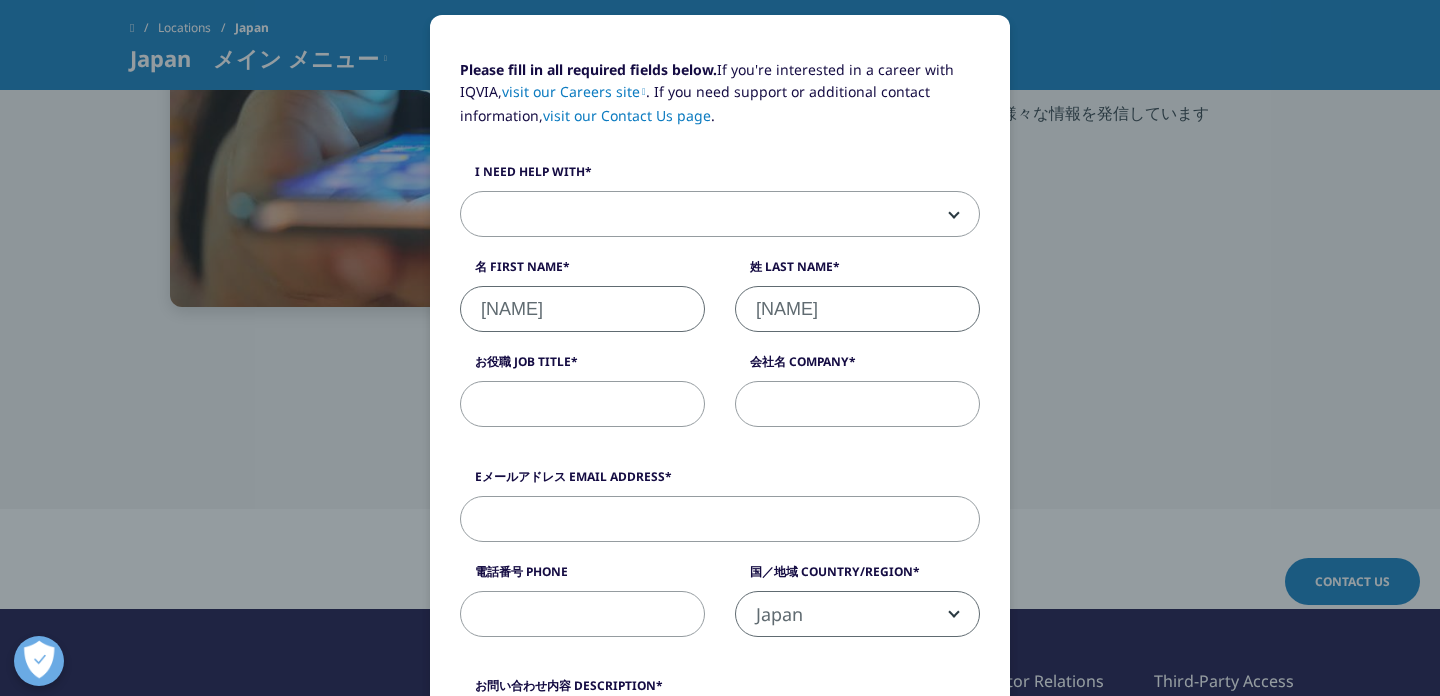 click on "会社名 Company" at bounding box center (857, 404) 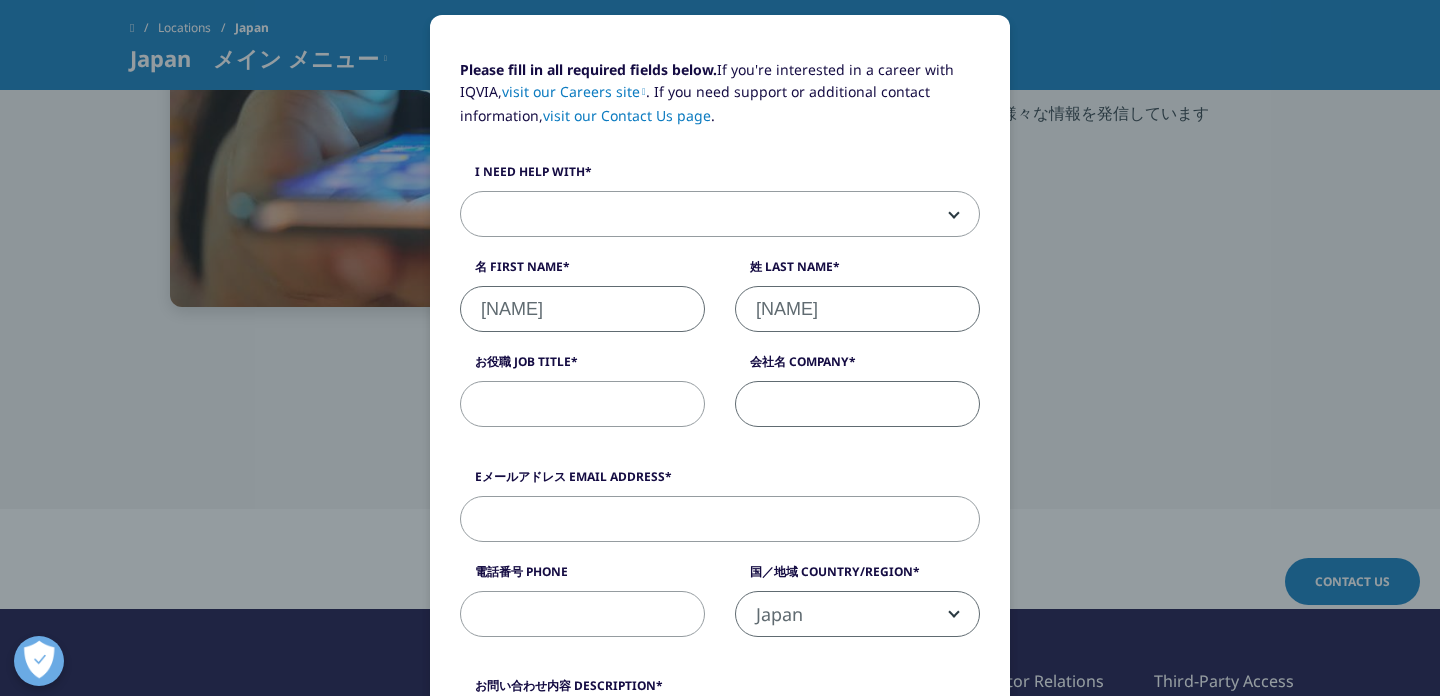 paste on "simpleshow Japan" 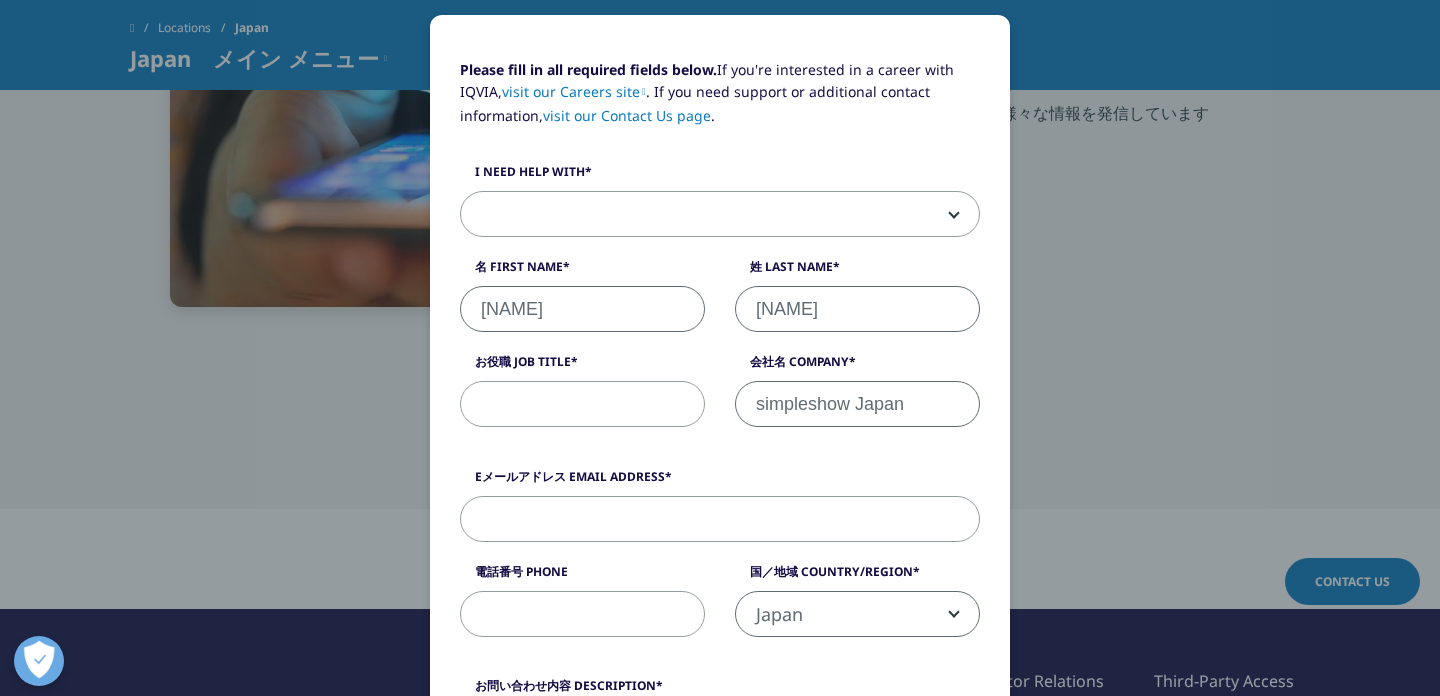 type on "simpleshow Japan" 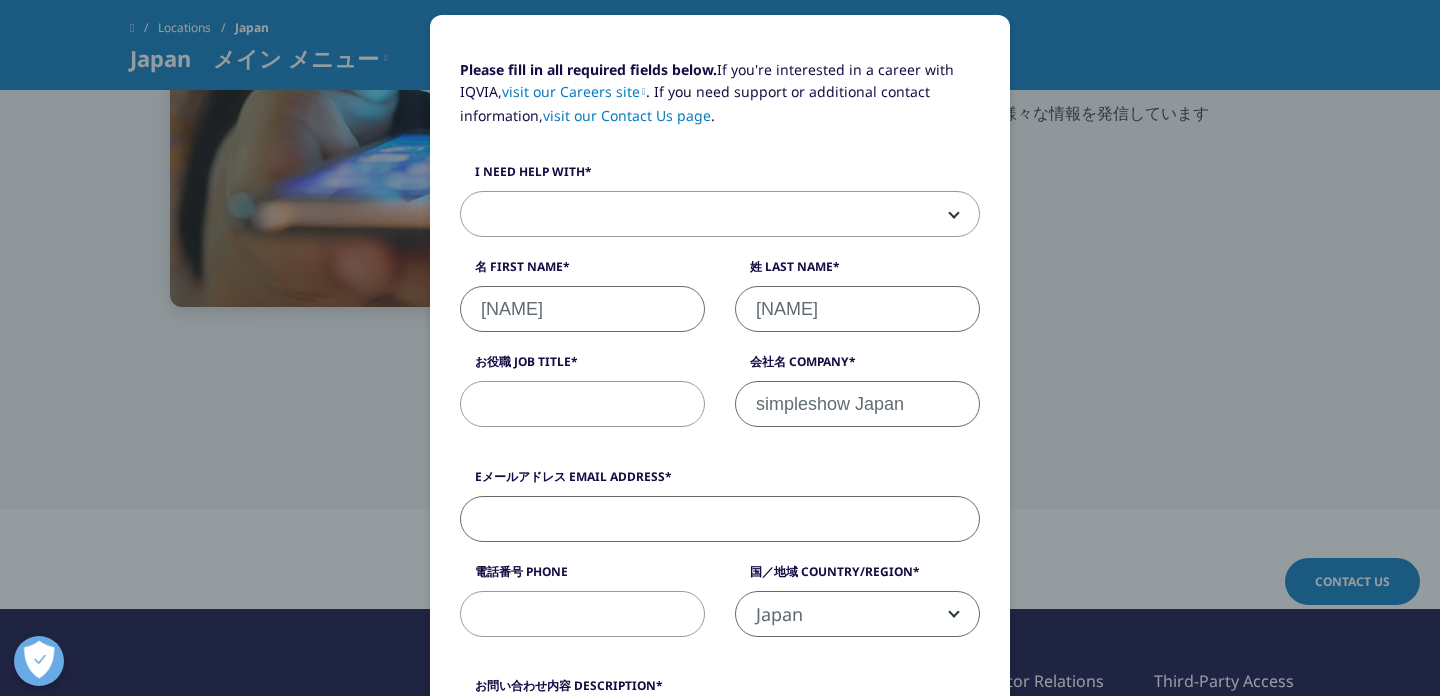 click on "Eメールアドレス Email Address" at bounding box center (720, 519) 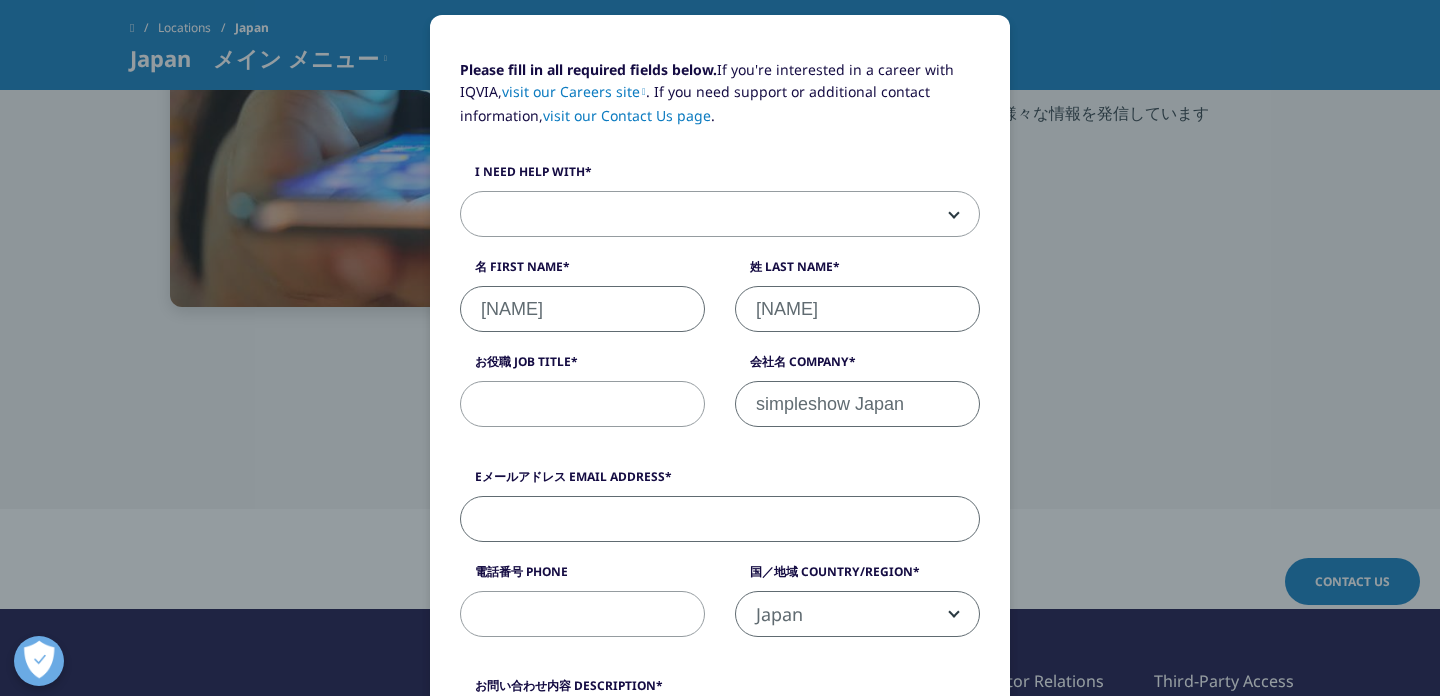 paste on "momo.inoue@team.simpleshow.com" 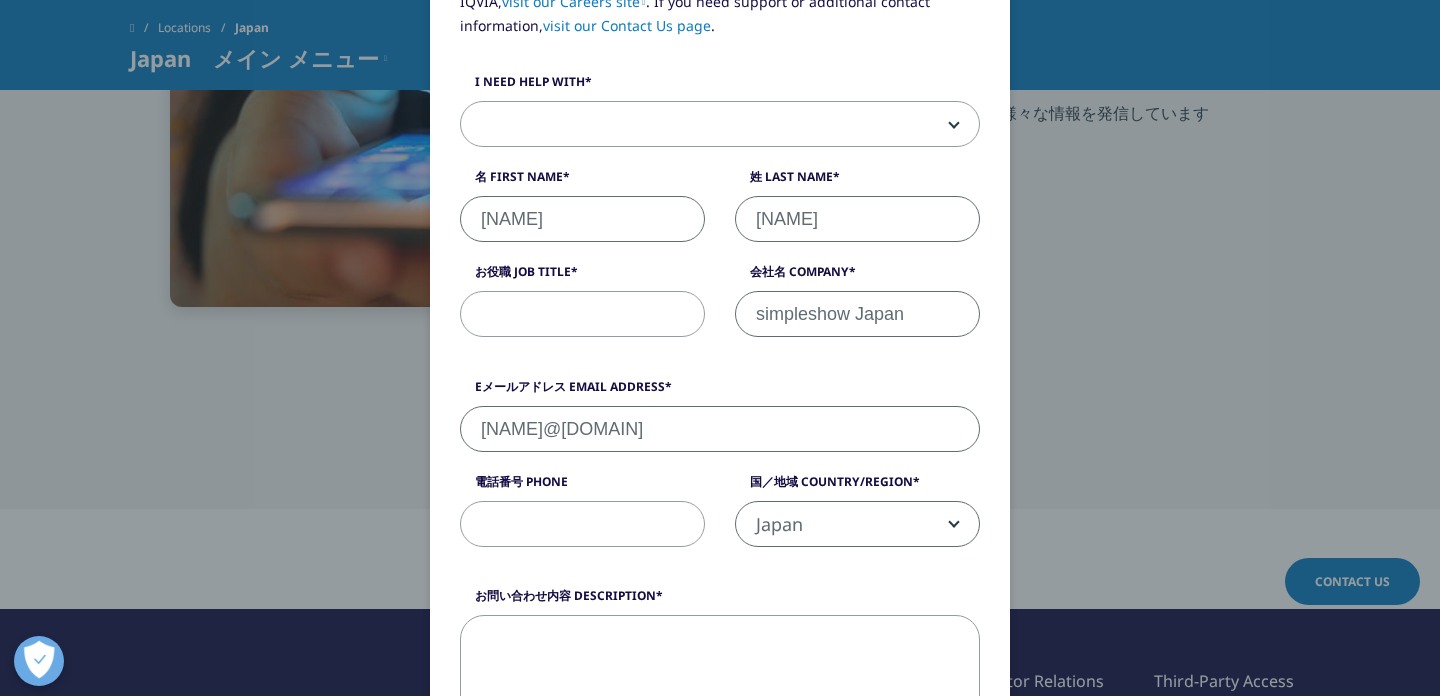 scroll, scrollTop: 326, scrollLeft: 0, axis: vertical 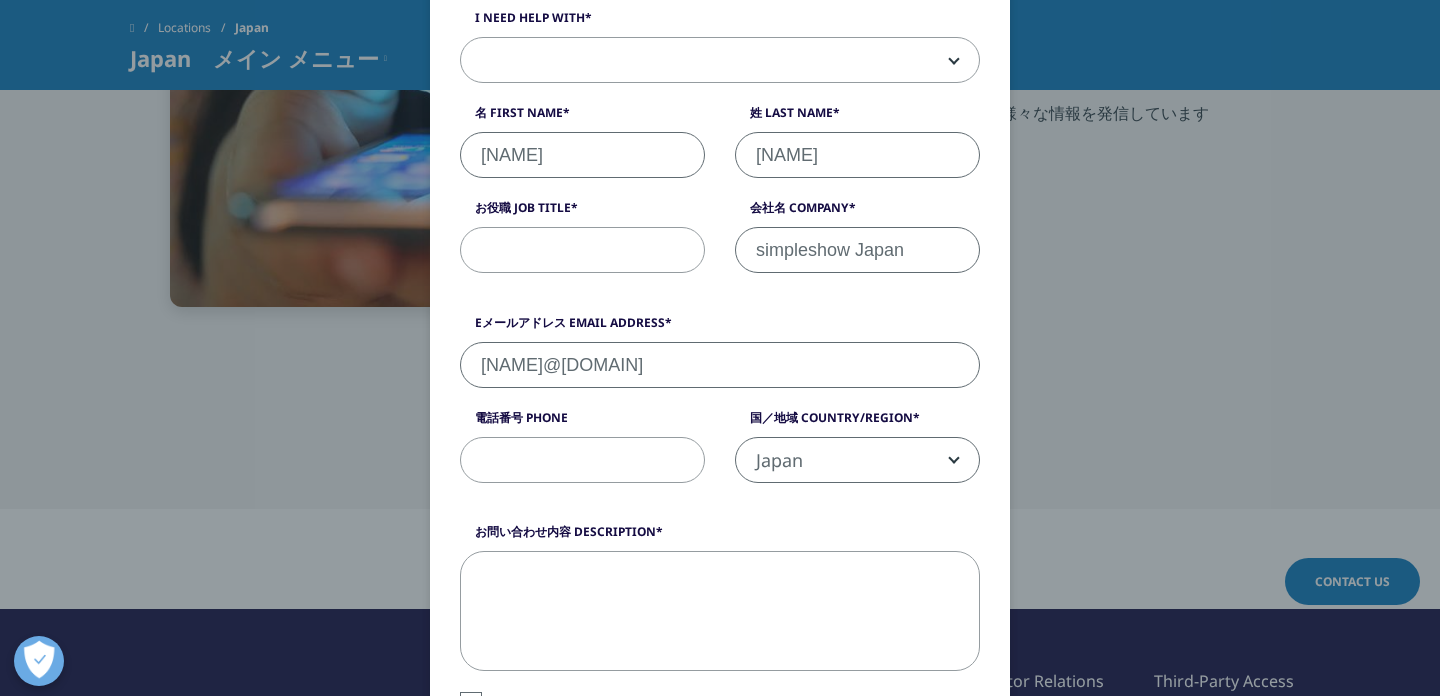 type on "momo.inoue@team.simpleshow.com" 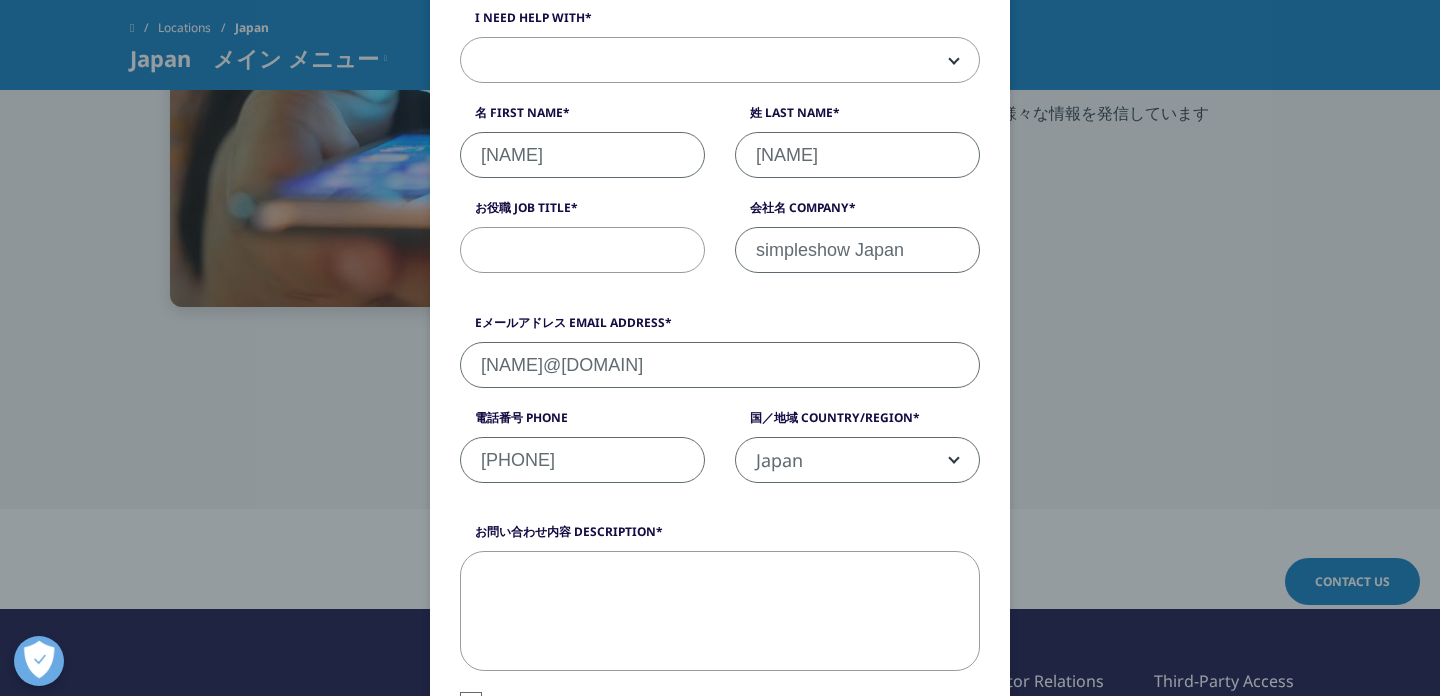 type on "0" 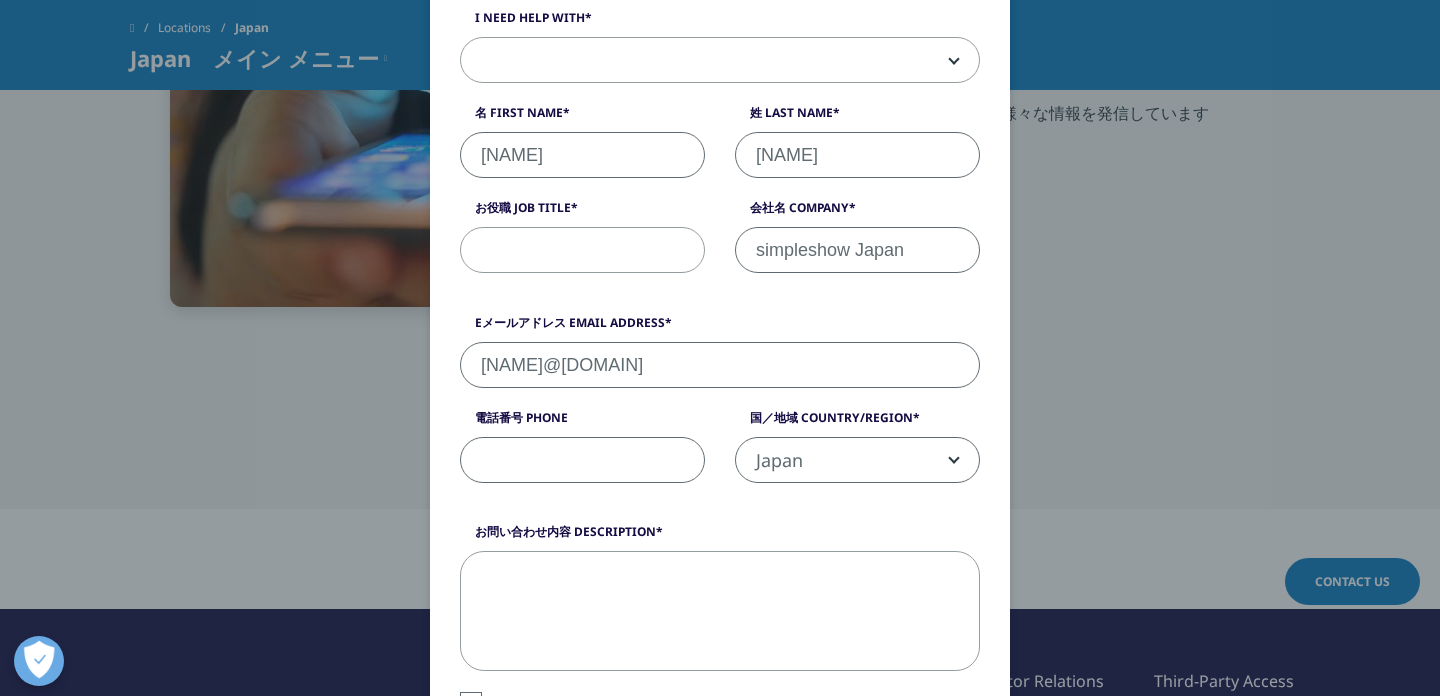 paste on "050-3649-8880" 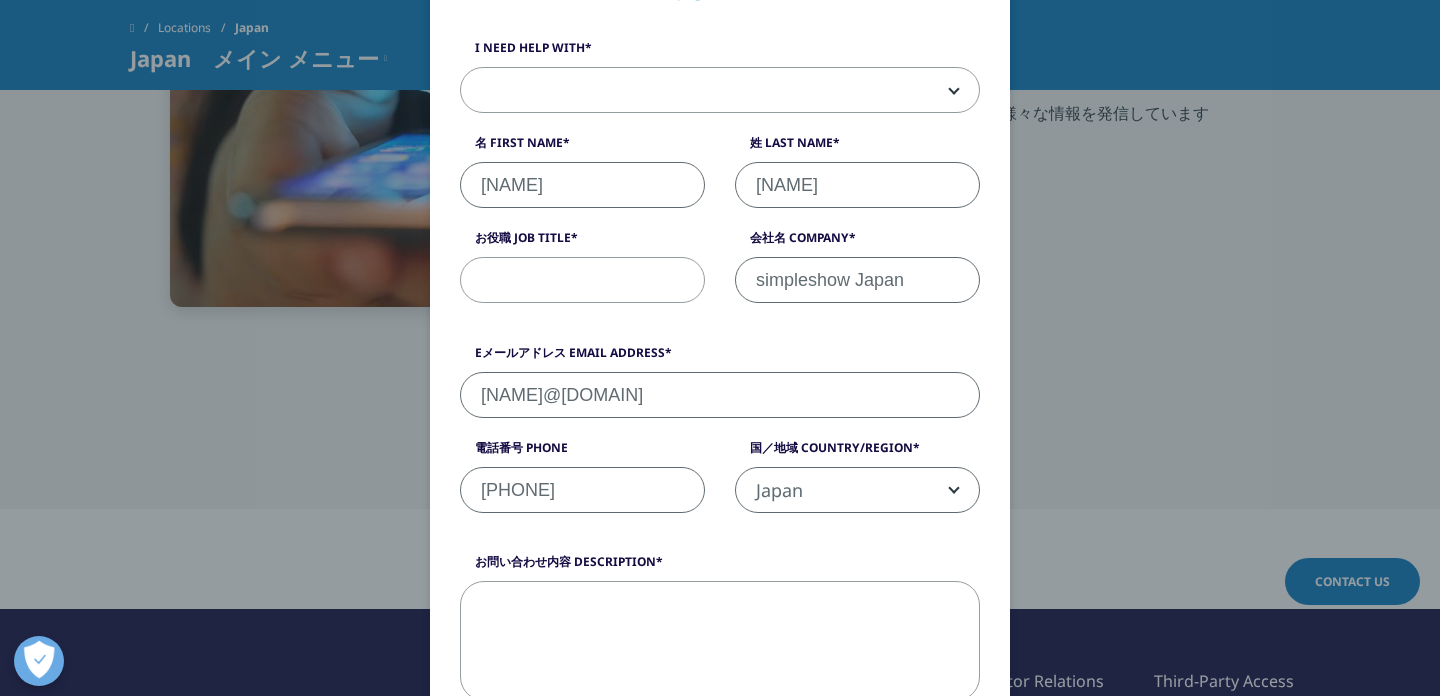 scroll, scrollTop: 290, scrollLeft: 0, axis: vertical 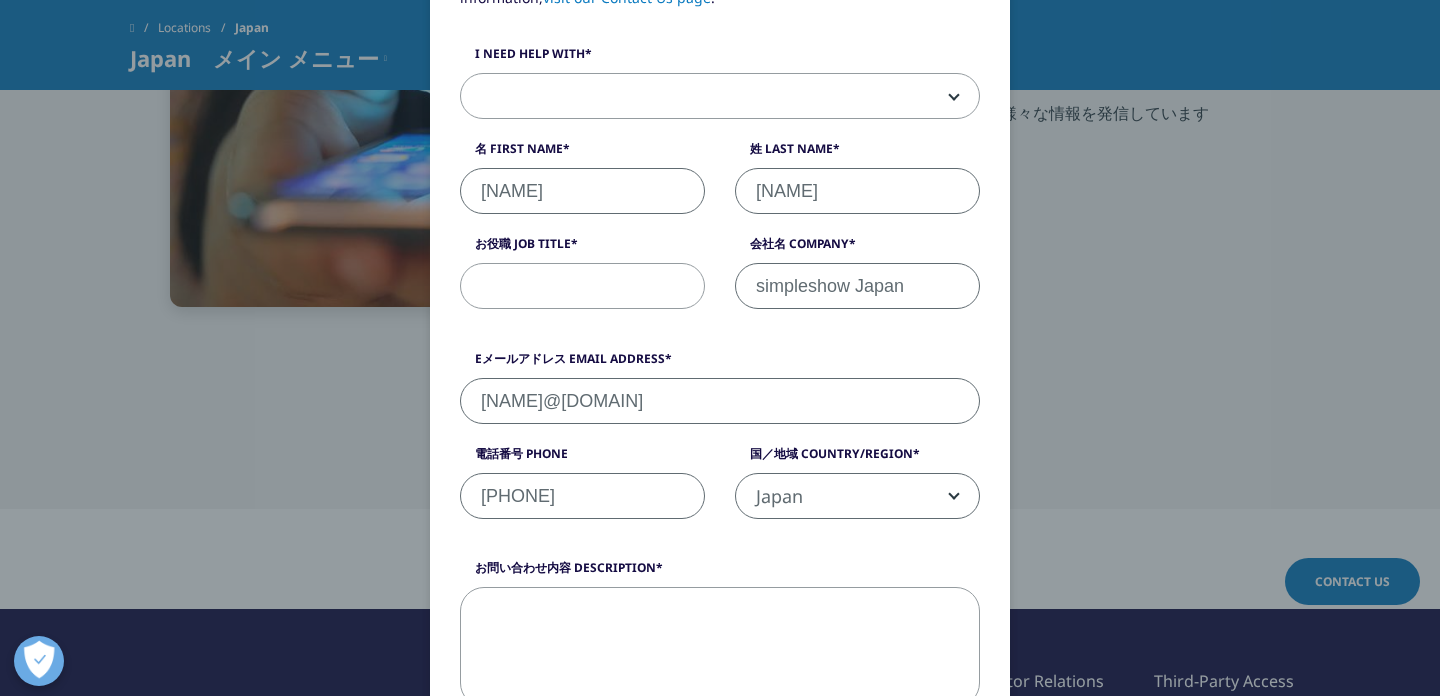 type on "050-3649-8880" 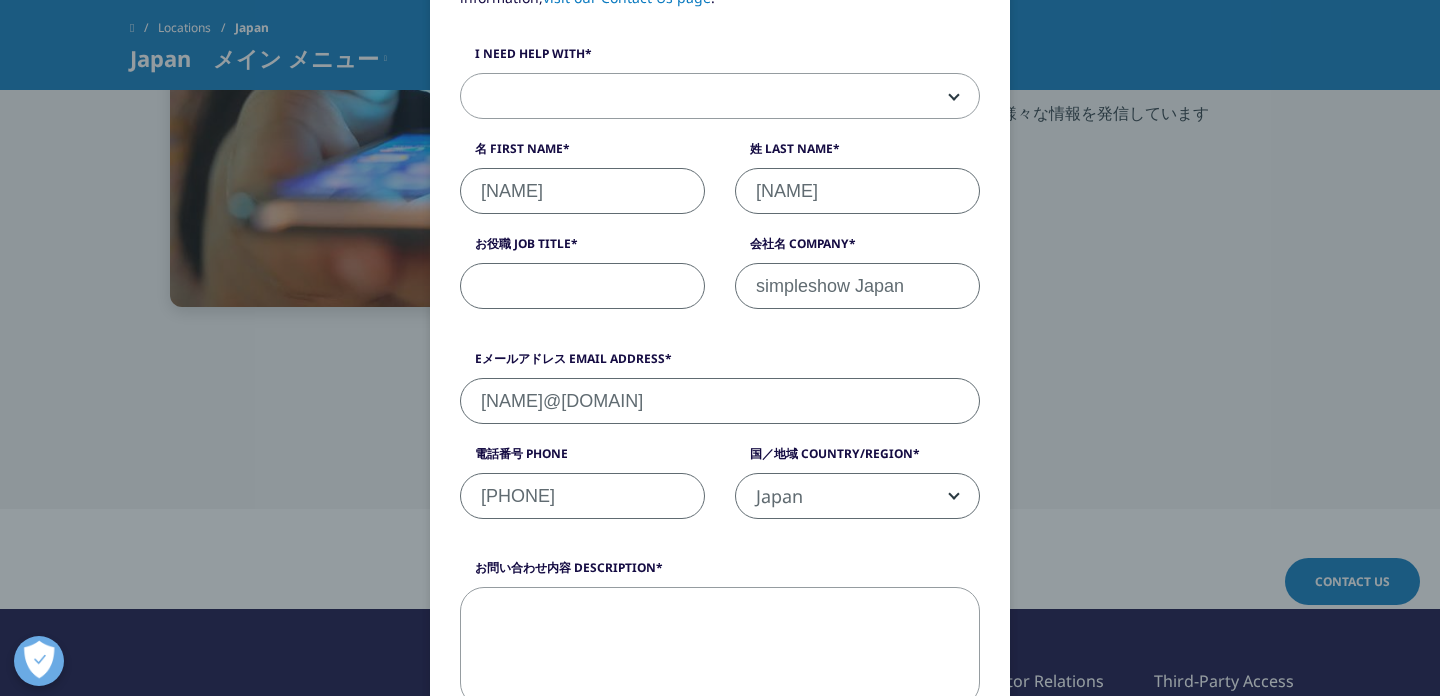 click on "お役職 Job Title" at bounding box center [582, 286] 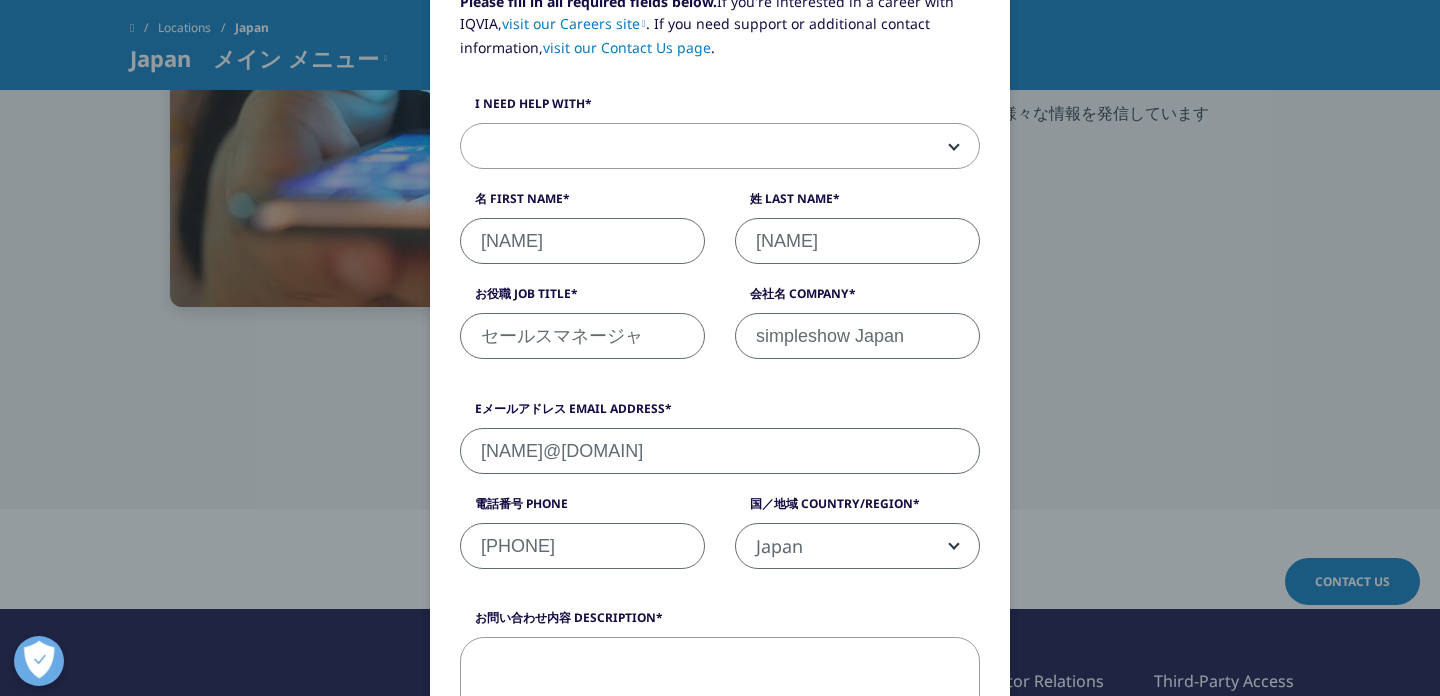 scroll, scrollTop: 222, scrollLeft: 0, axis: vertical 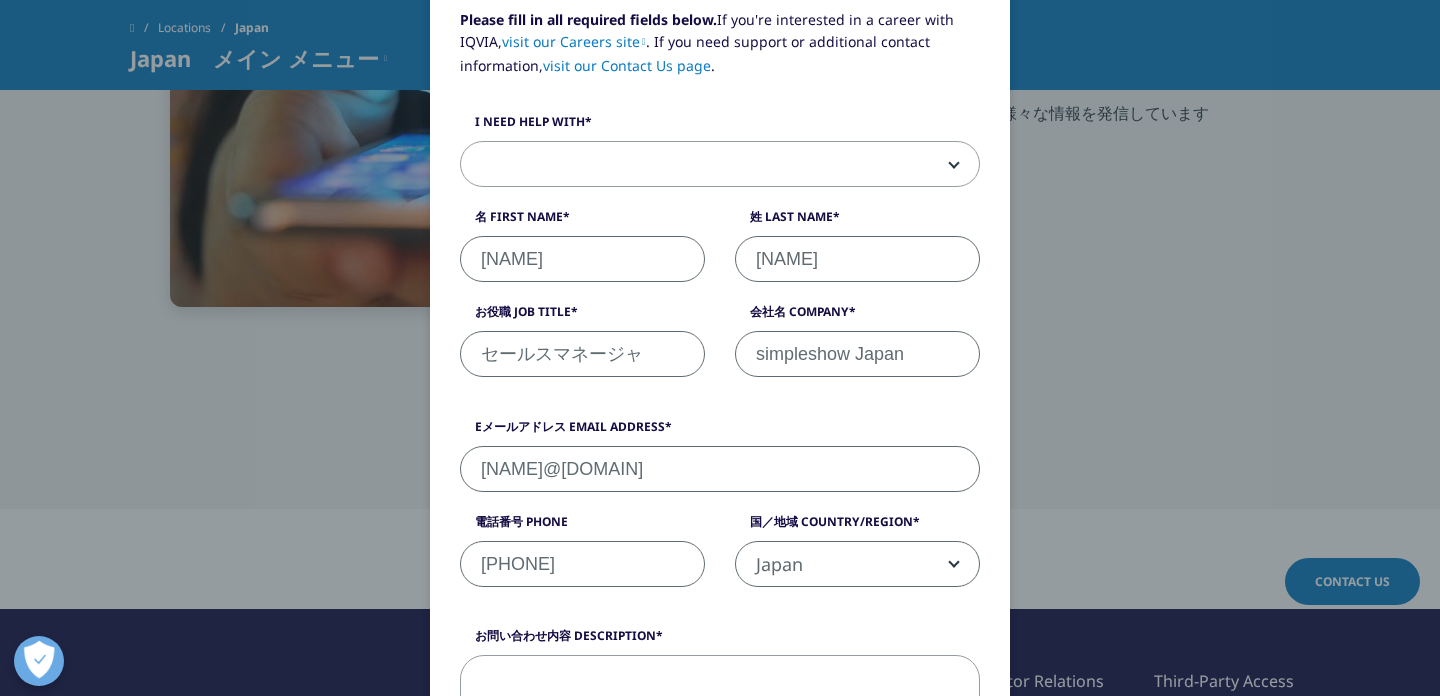 type on "セールスマネージャ" 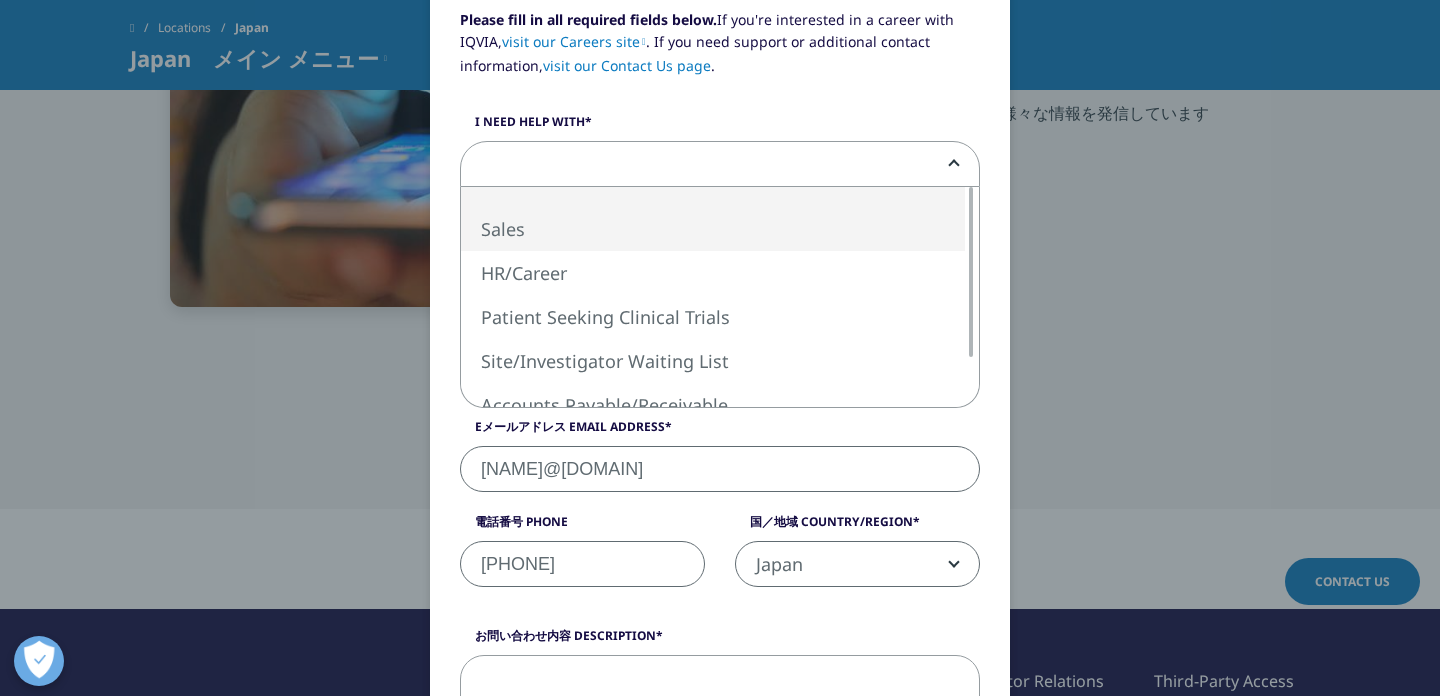 select on "Sales" 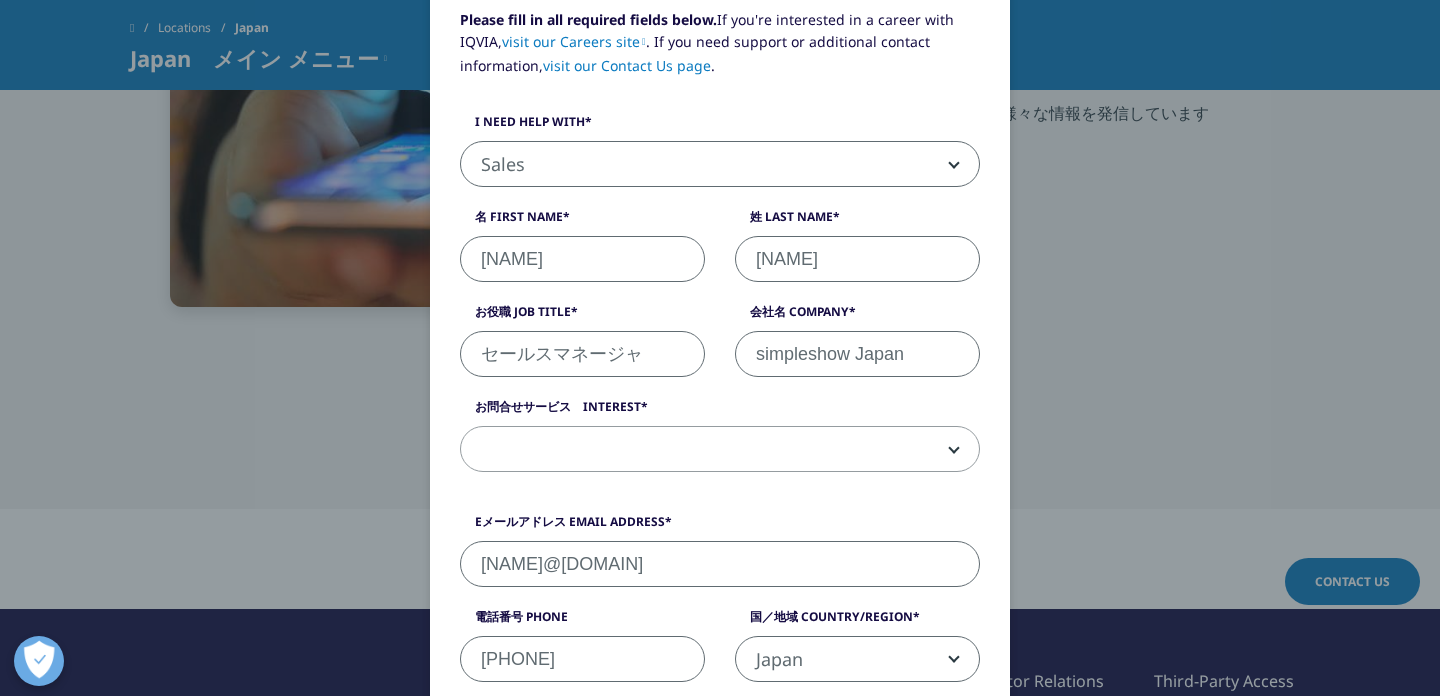 click on "Sales" at bounding box center [720, 165] 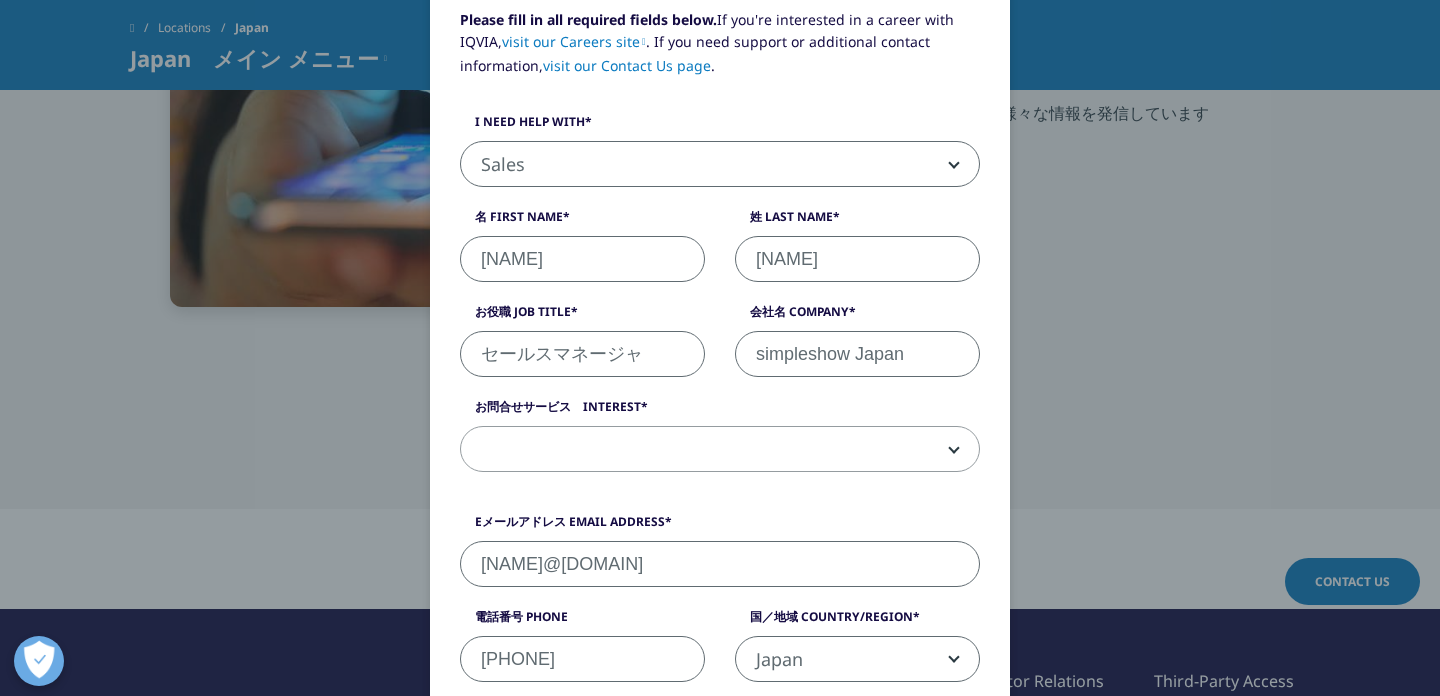 click on "Sales" at bounding box center (720, 165) 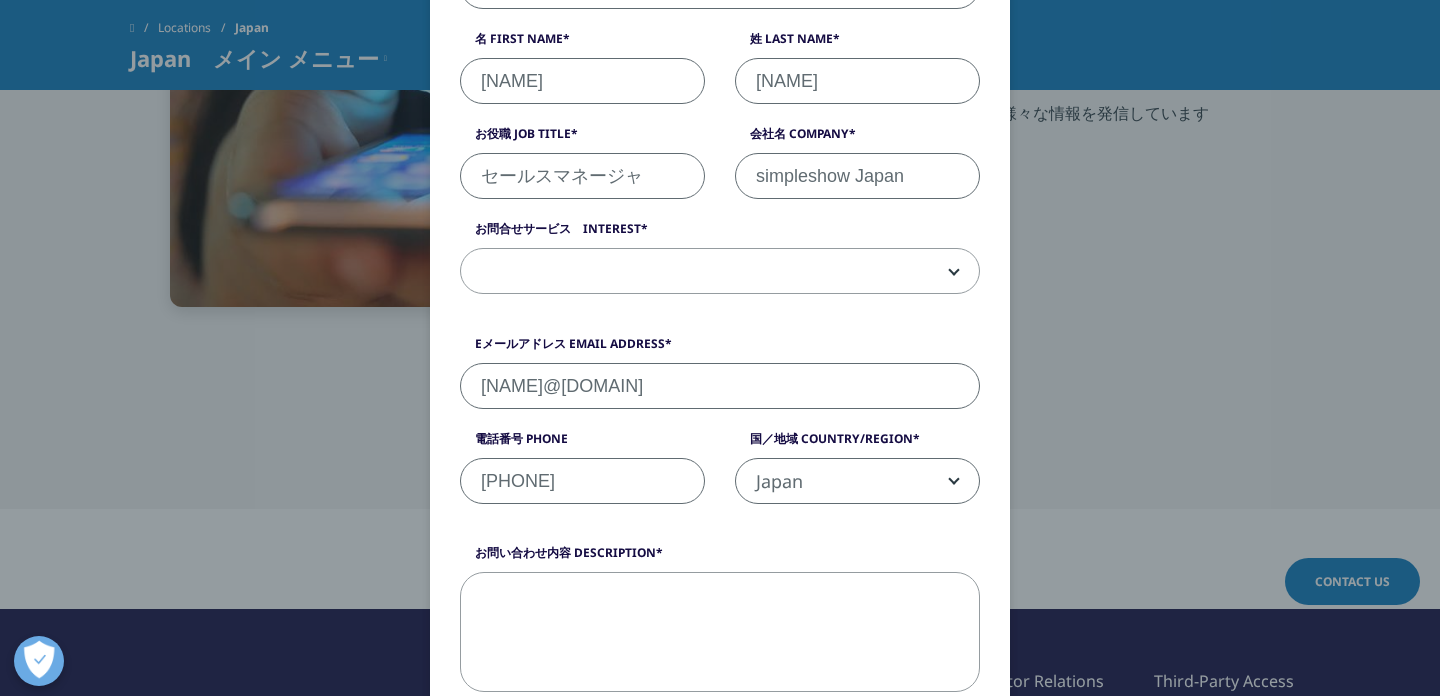 scroll, scrollTop: 516, scrollLeft: 0, axis: vertical 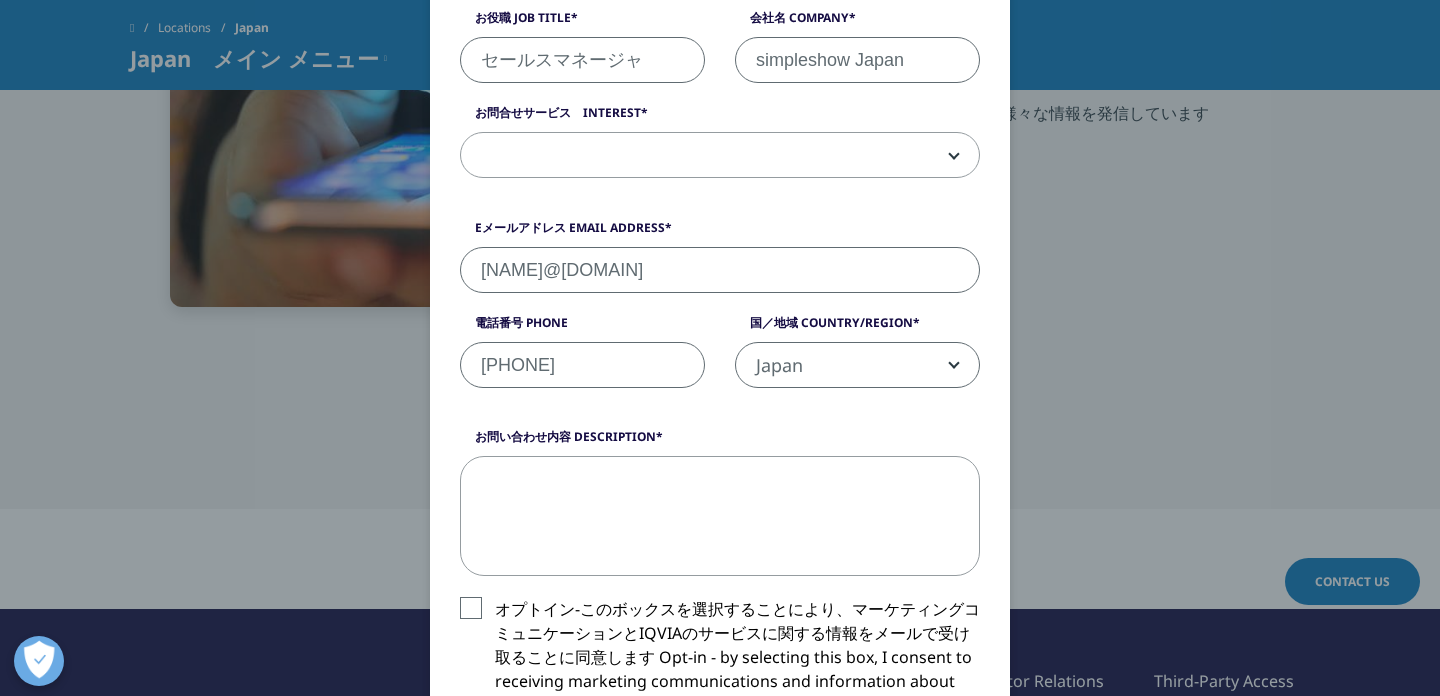 click at bounding box center (720, 156) 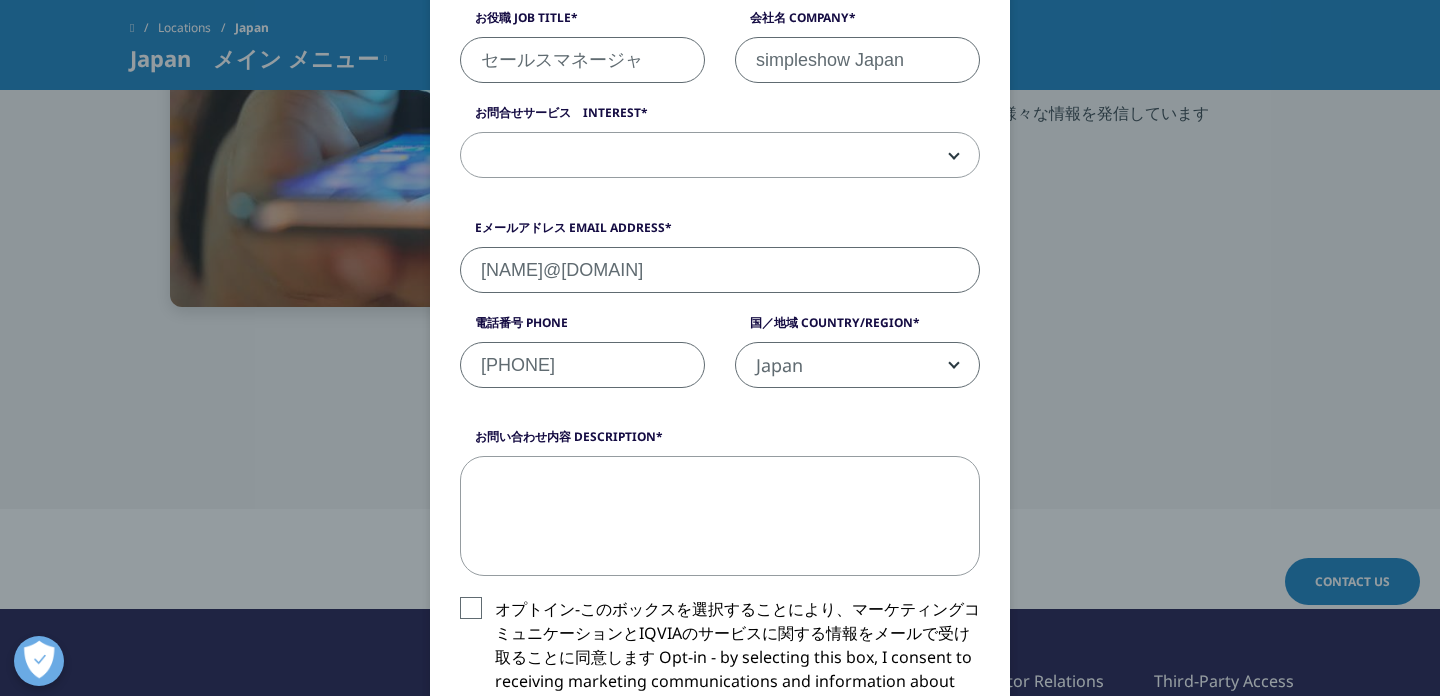 click at bounding box center (720, 156) 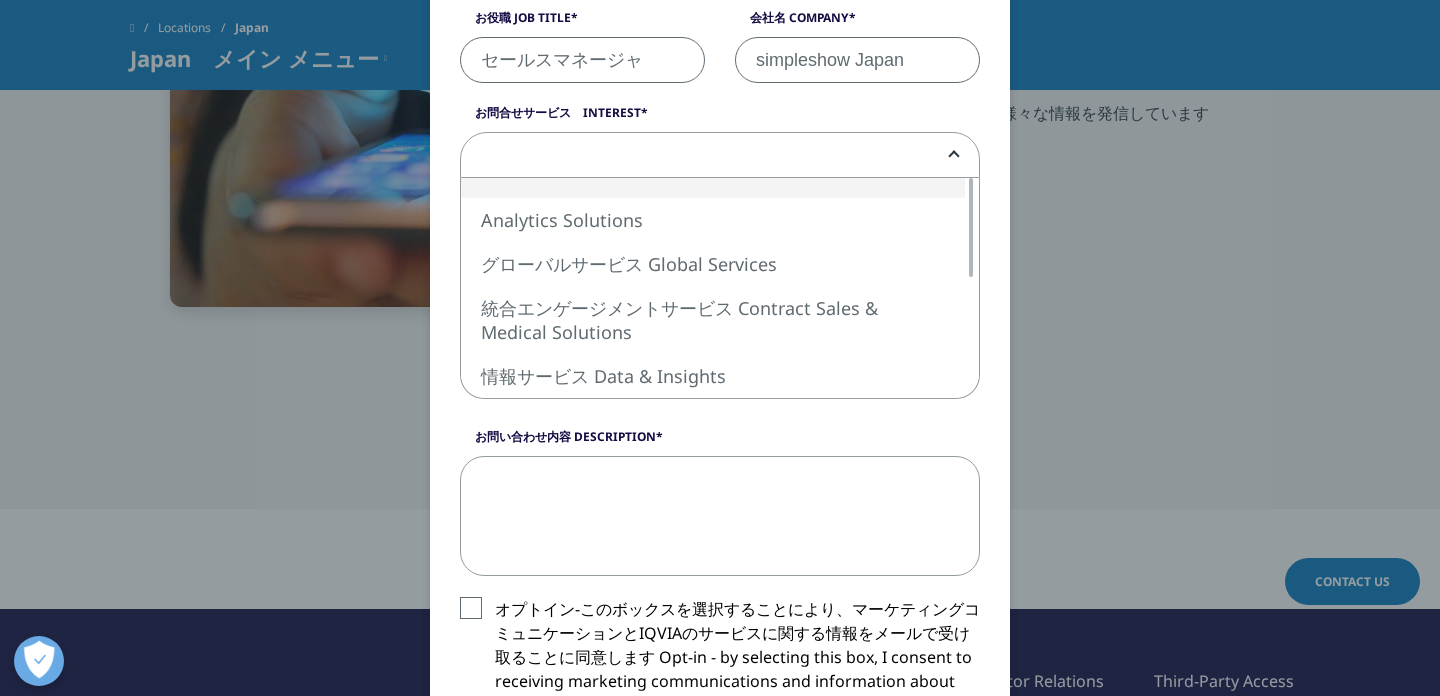 click at bounding box center [720, 156] 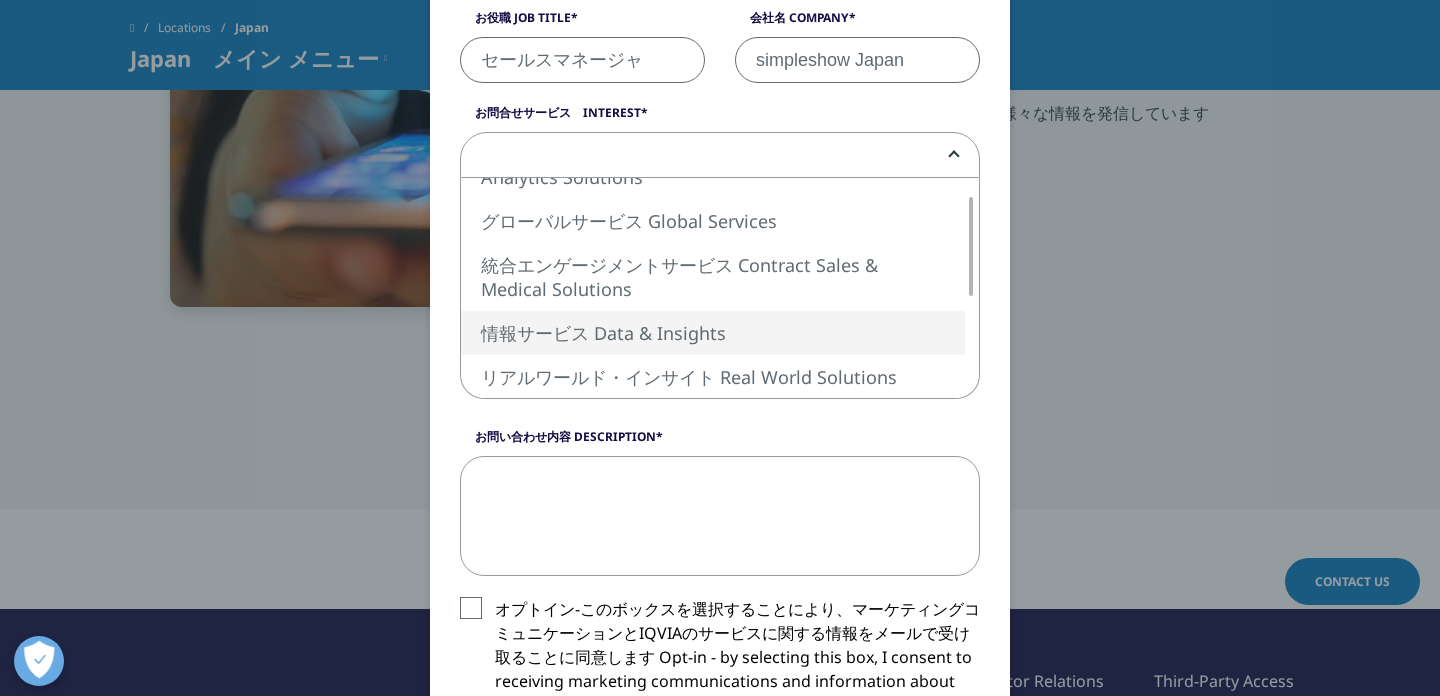 select on "Data and Insights" 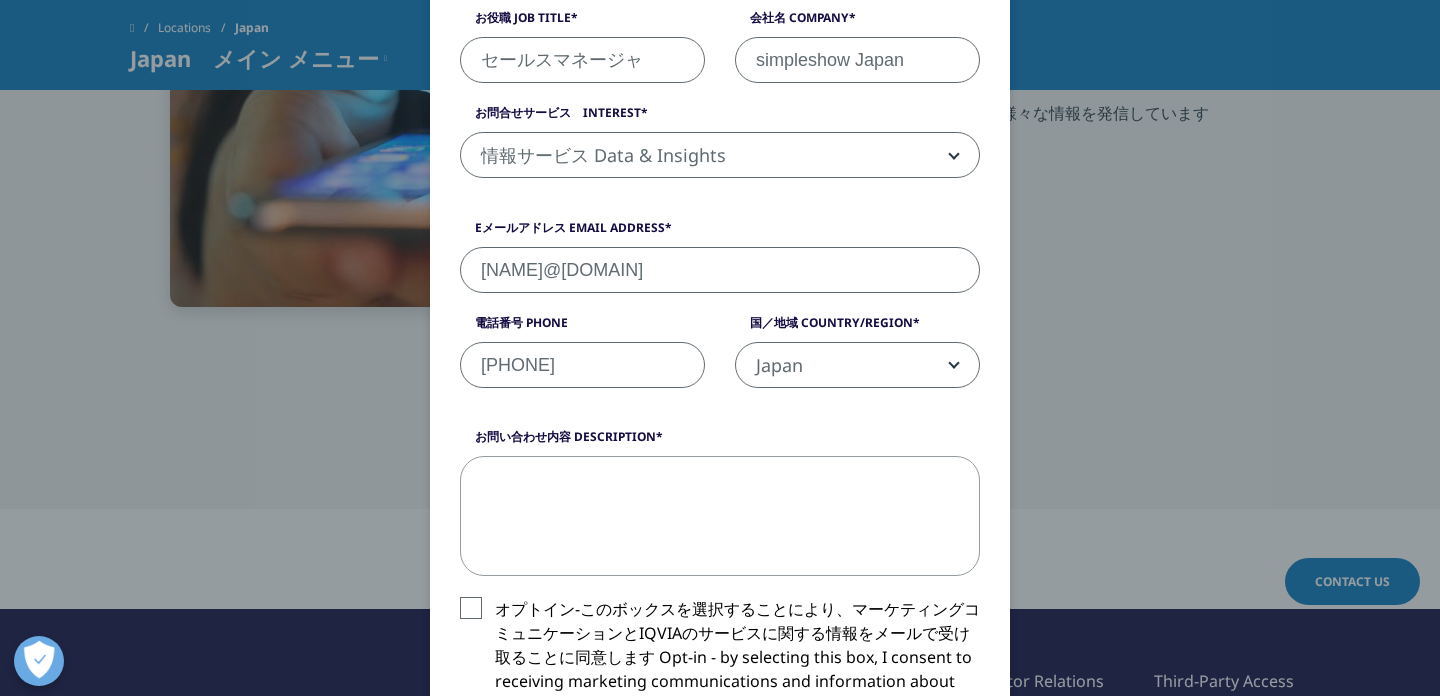 click on "Please fill in all required fields below.  If you're interested in a career with IQVIA,  visit our Careers site . If you need support or additional contact information,  visit our Contact Us page .
I need help with
Sales
HR/Career
Patient Seeking Clinical Trials
Site/Investigator Waiting List
Accounts Payable/Receivable
Other
Sales
名 First Name
杏子
姓 Last Name
井上
お役職 Job Title
セールスマネージャ
会社名 Company
simpleshow Japan
お問合せサービス　Interest
Analytics Solutions
グローバルサービス Global Services
統合エンゲージメントサービス Contract Sales & Medical Solutions
情報サービス Data & Insights
リアルワールド・インサイト Real World Solutions
テクノロジー Technology Solutions" at bounding box center (720, 497) 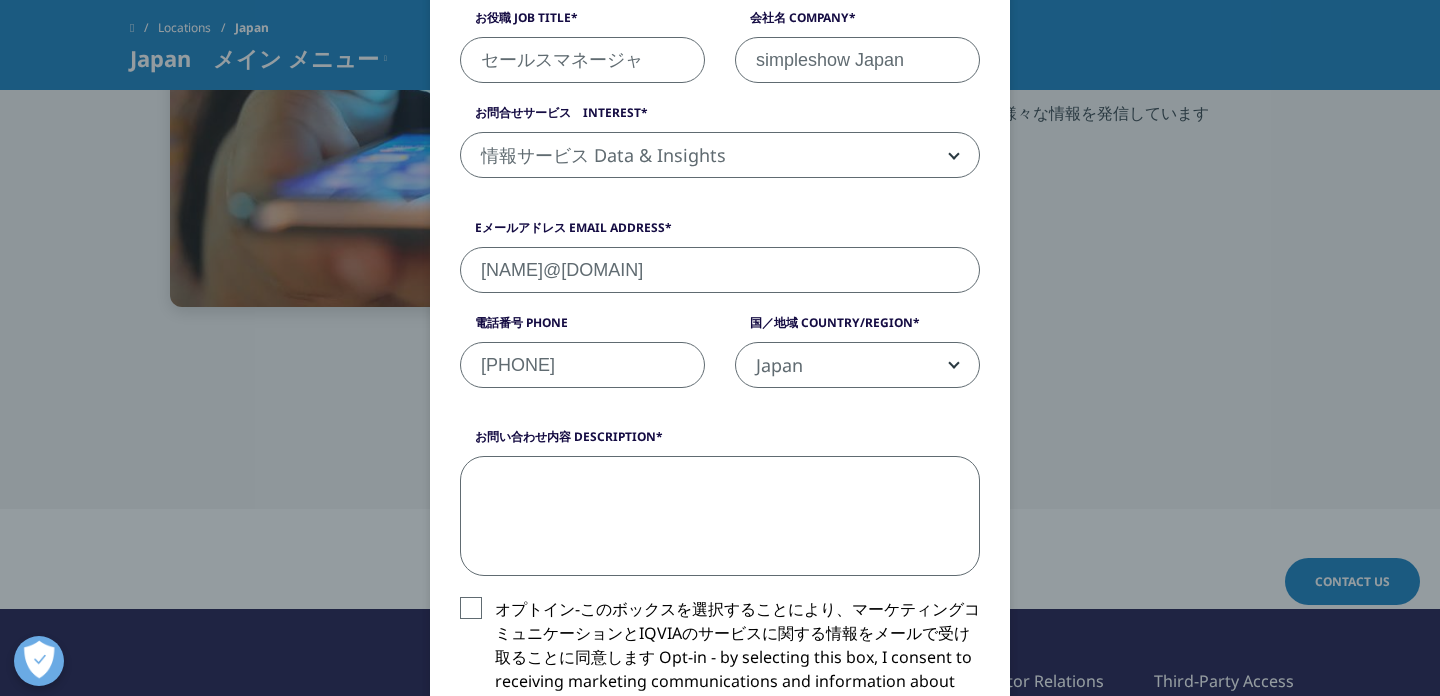 click on "お問い合わせ内容 Description" at bounding box center [720, 516] 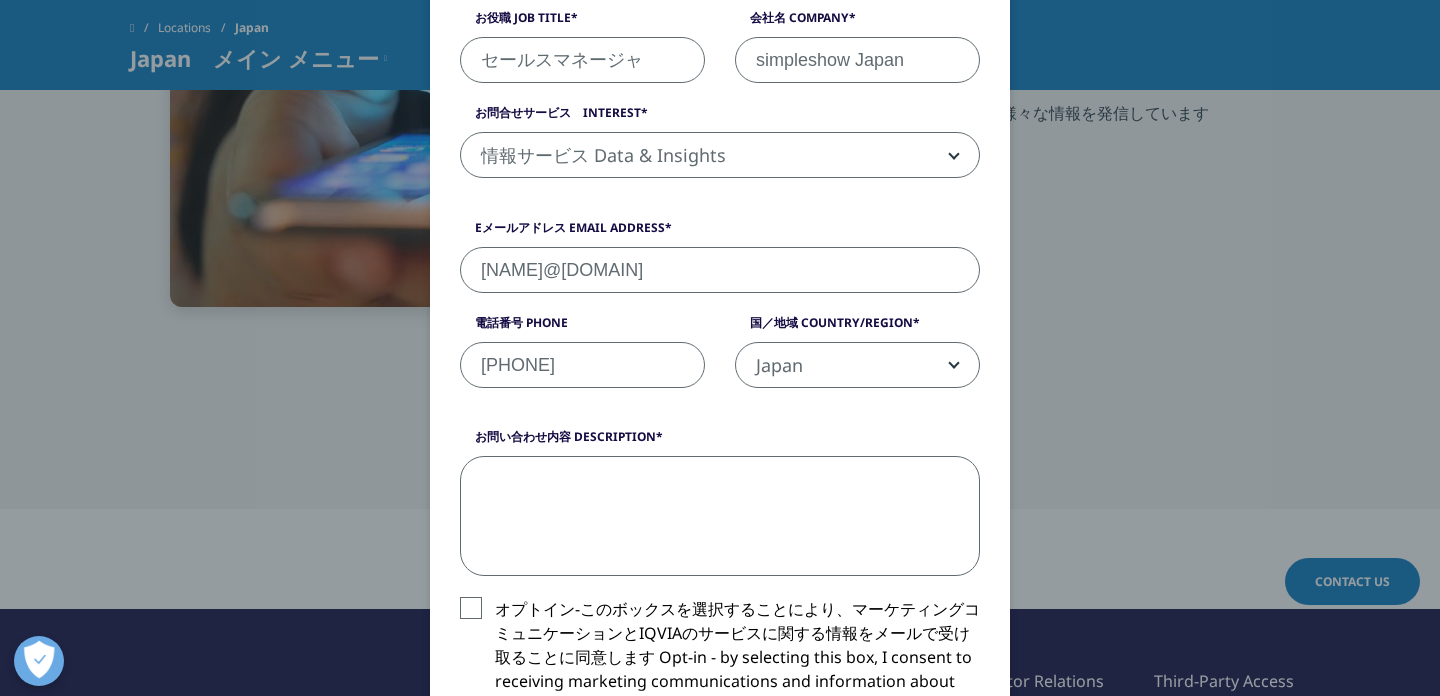 paste on "大変お世話になっております。
simpleshow Japan井上と申します。
突然のご連絡失礼いたします。
弊社日本法人代表の林が、ビジネスツールで太田様を拝見し、直接にご挨拶をさせていただきたく申しており
誠に勝手ではあるのですが、アシスタントの当方よりご連絡させて頂いた次第でございます。
弊社は、㈱simpleshow Japanという複雑なトピックを解説するサービスを行うドイツが本社の企業でございまして、
ソリューションとしては、主に「解説動画」の制作を行っております。
「解説」に特化しておりますが、 ビジネス上のコミュニケーションで課題をお持ちであれば、
弊社の解説ノウハウで、様々なテーマ、トピックにお応えしております。
医薬医療業界と非常に相性がよく、ステークホルダー向けの会社・事業紹介、統合レポート、
薬剤の作用、医療機器のしくみ、疾患啓発、MR向け教育ツールをはじめ多数の実績がございます。
メディカル・ヘルスケア領域における、疾患情報や病態のメカニズム、治療方法など
難解なトピックをわかりやすく解説し、理解を促進させるための解説動画制作サービス【simpleshow for
medical】の提供も開始させていただいております。
元々弊社のドイツ本社が国連から依頼を受けて「SDGsとは」という動画を制作した経緯があり、
民間企業様に限らず、総務省や自治体、CDPなどからもご依頼いただき、
環境をテーマにした解説動画も多く制作しております。
以下、一部の事例になります。
▼CSR、IR、コーポレート関連　制作事例
・ヤクルト本社様「調達活動における森林破壊・土地転換ゼロコミットメント」
https://prtimes.jp/main/html/rd/p/000000051.000016159.html
・SGホールディングス様「ＳＧホールディングスグループとサステナビリティ」※特設ページ、動画、絵本（冊子）制作
https://www.sg-hldgs.co.jp/sdgs/?utm_source=QRcode&utm_medium=corporate&utm_campaign=corporate_datsutanso_ehon2023
・沢井薬品様「沢井製薬の事業活動と社会との関わり」
https://www.sawai.co.jp/sustainability/
▼その他..." 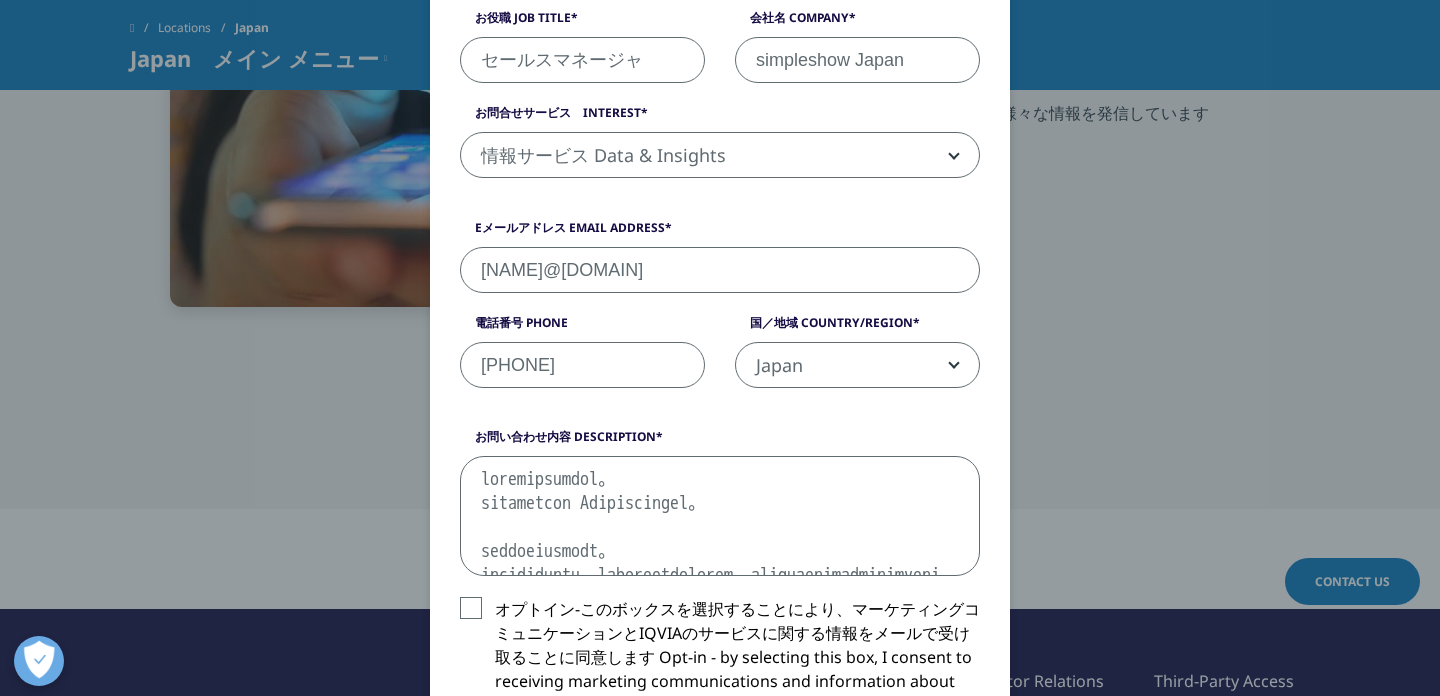scroll, scrollTop: 2218, scrollLeft: 0, axis: vertical 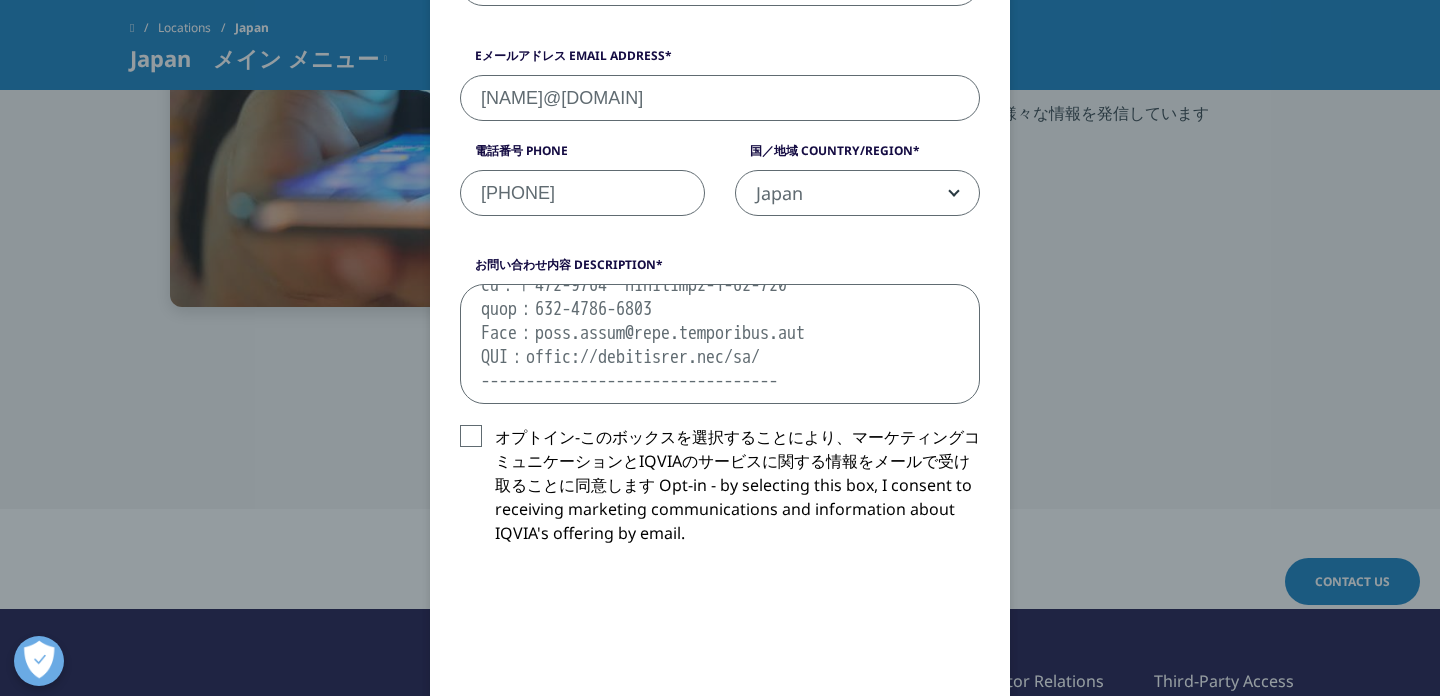 click on "お問い合わせ内容 Description" at bounding box center [720, 344] 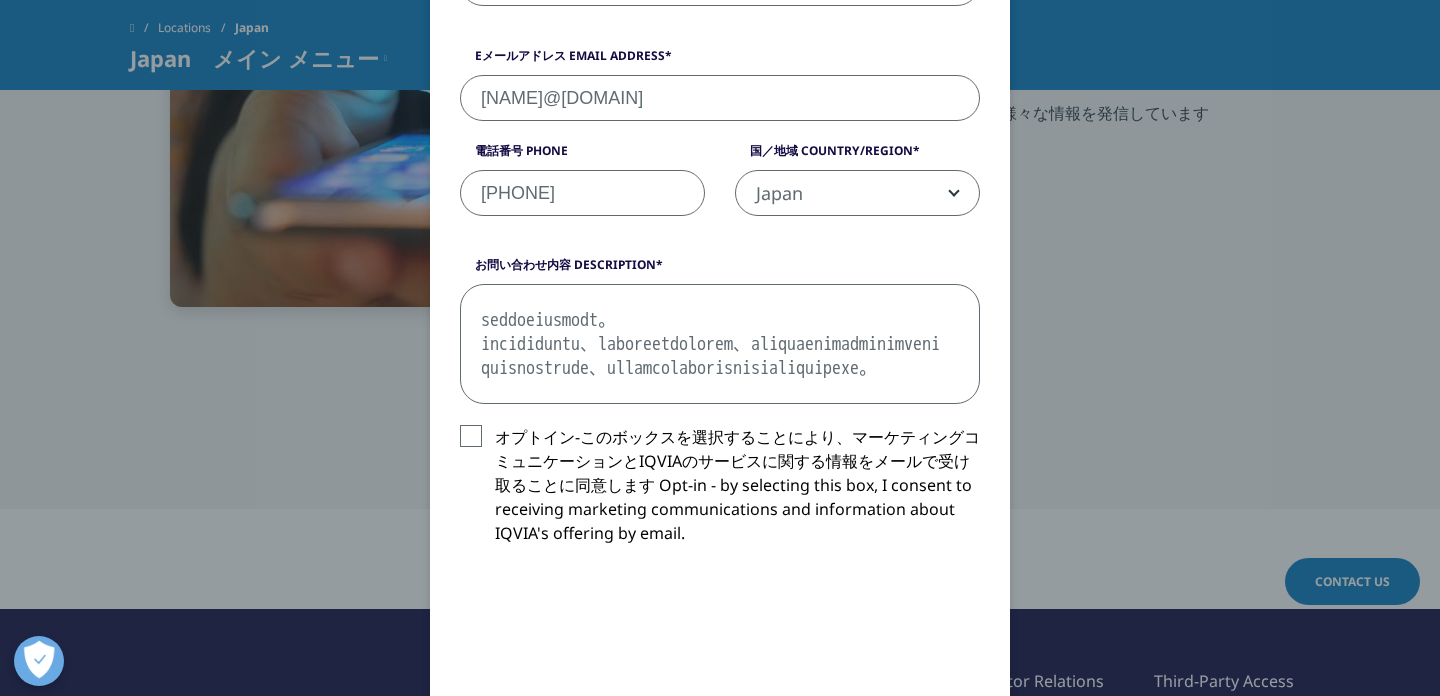 scroll, scrollTop: 0, scrollLeft: 0, axis: both 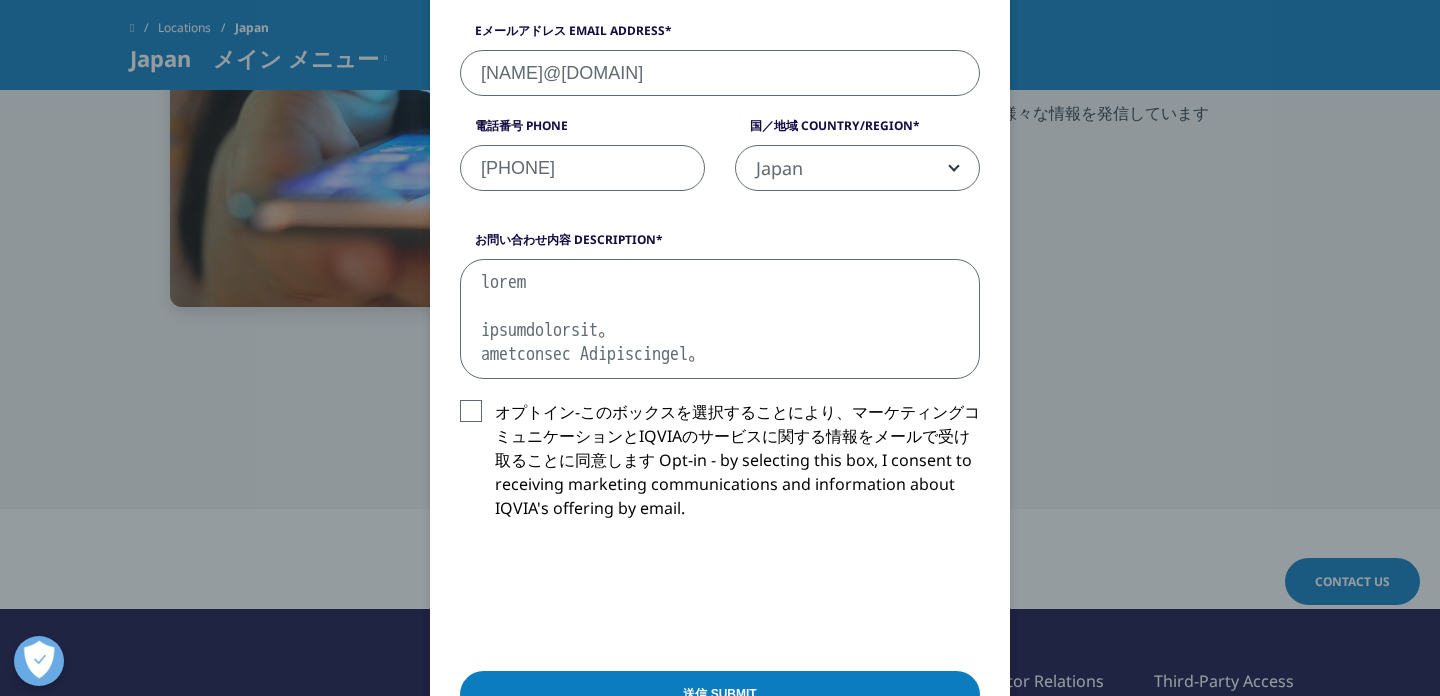 drag, startPoint x: 742, startPoint y: 330, endPoint x: 477, endPoint y: 330, distance: 265 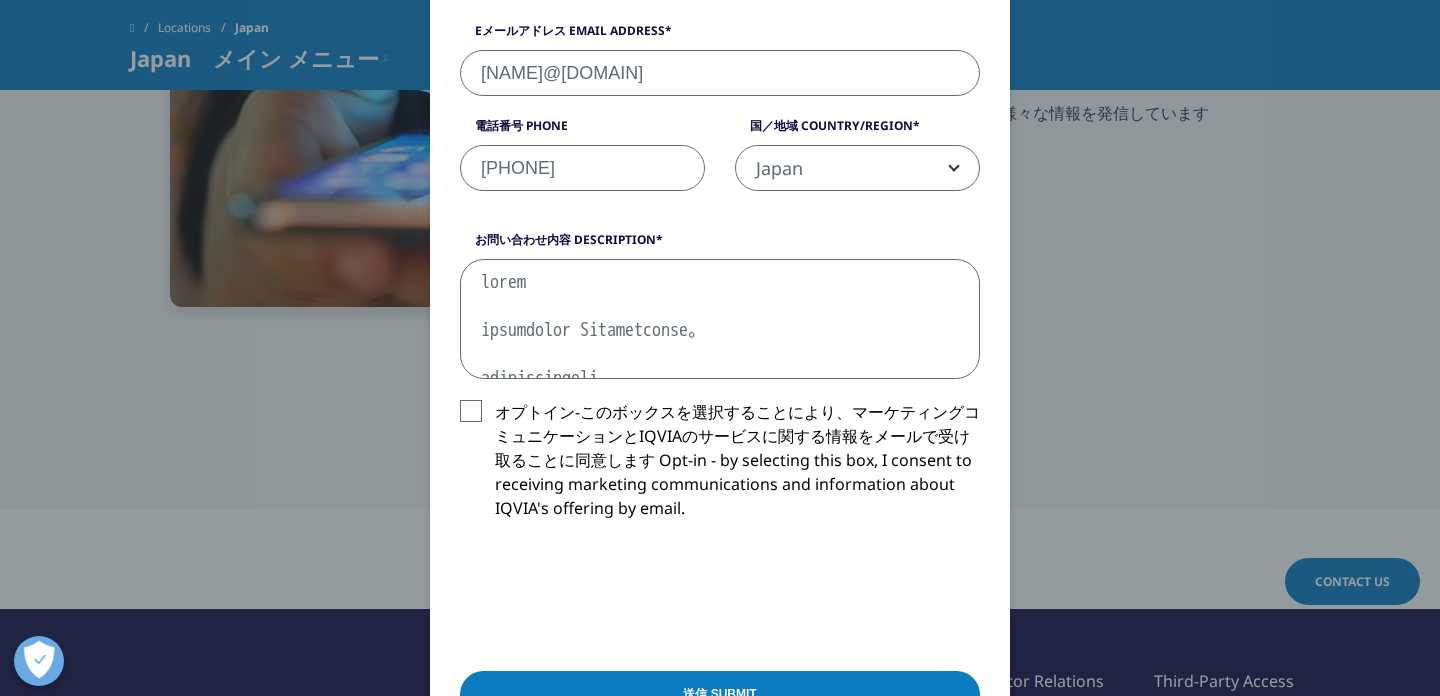 scroll, scrollTop: 750, scrollLeft: 0, axis: vertical 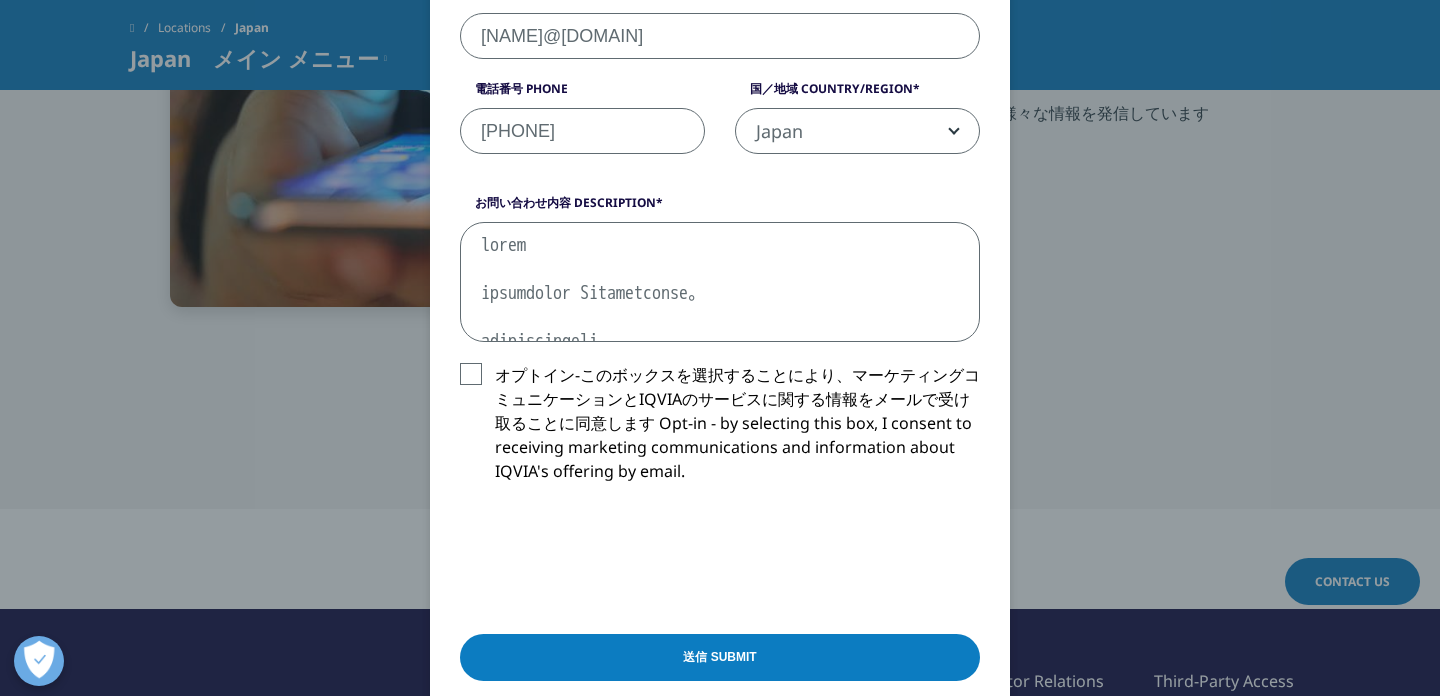 click on "お問い合わせ内容 Description" at bounding box center (720, 282) 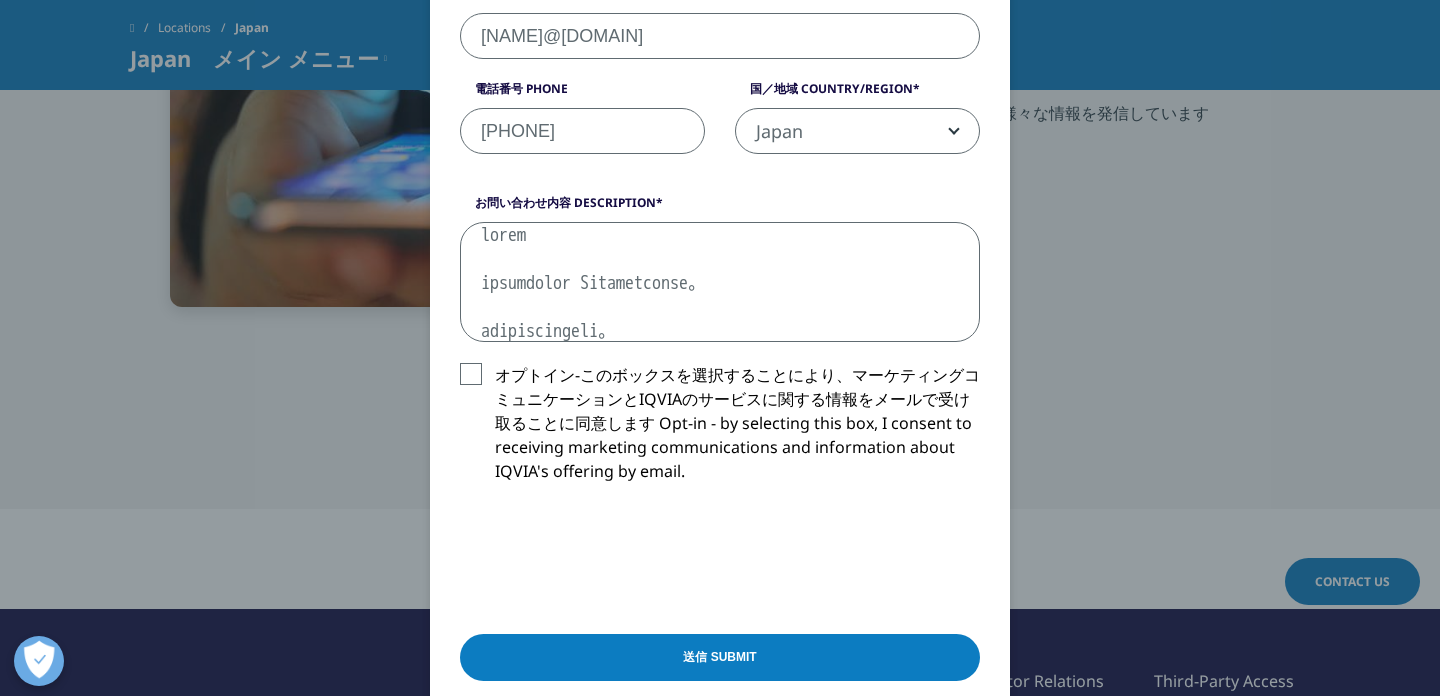 scroll, scrollTop: 83, scrollLeft: 0, axis: vertical 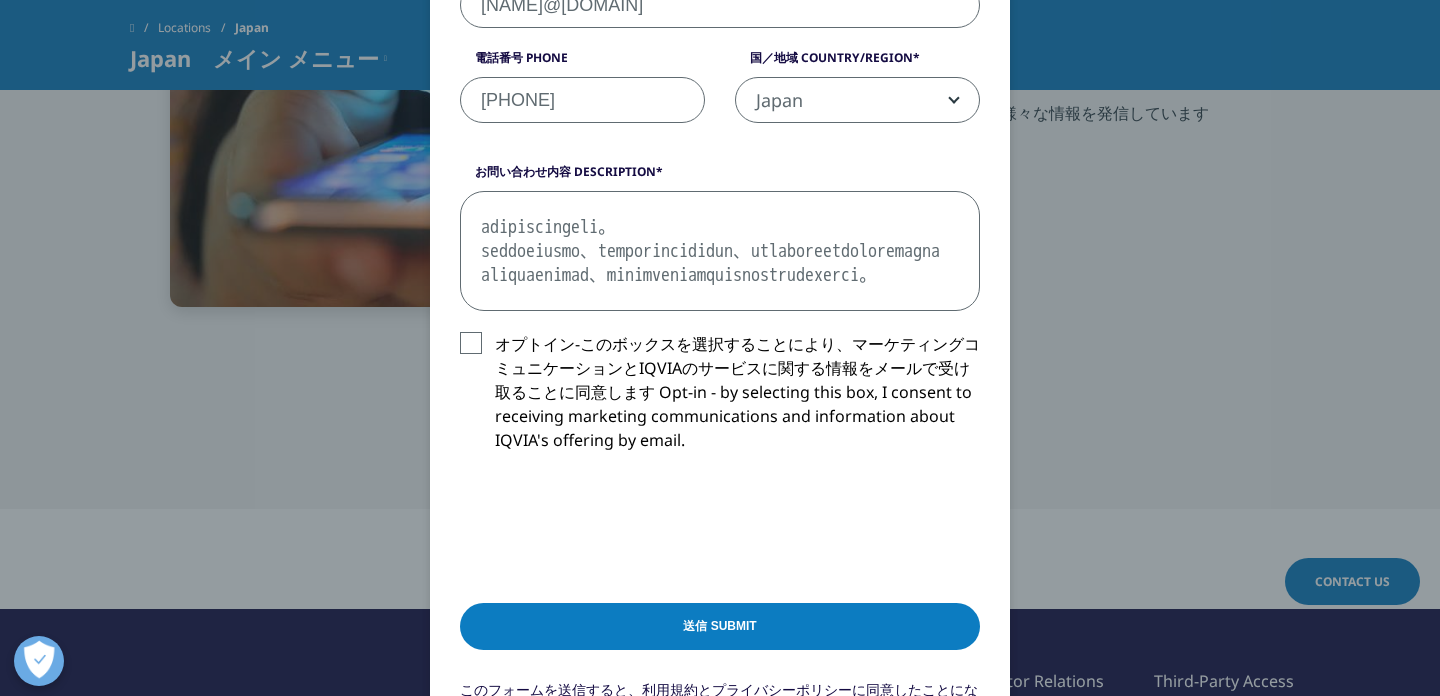 drag, startPoint x: 488, startPoint y: 253, endPoint x: 825, endPoint y: 298, distance: 339.99118 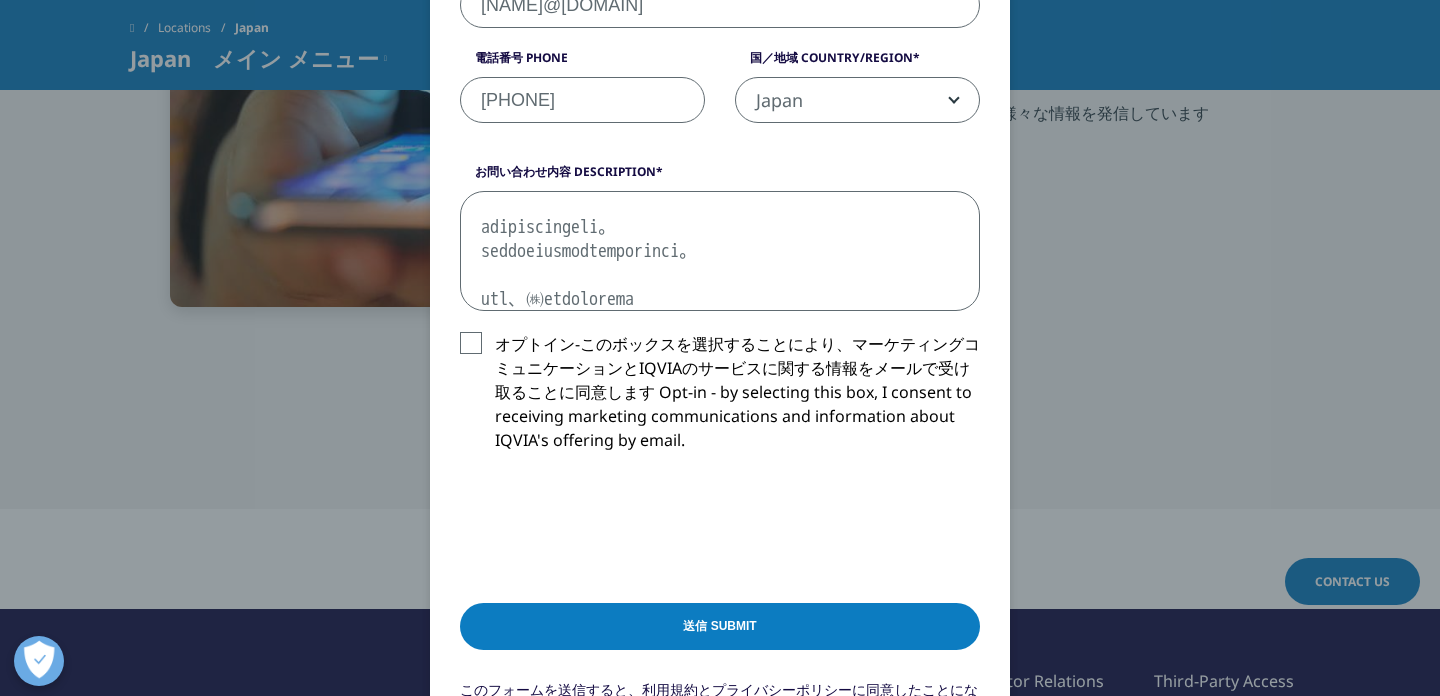 drag, startPoint x: 893, startPoint y: 255, endPoint x: 481, endPoint y: 254, distance: 412.00122 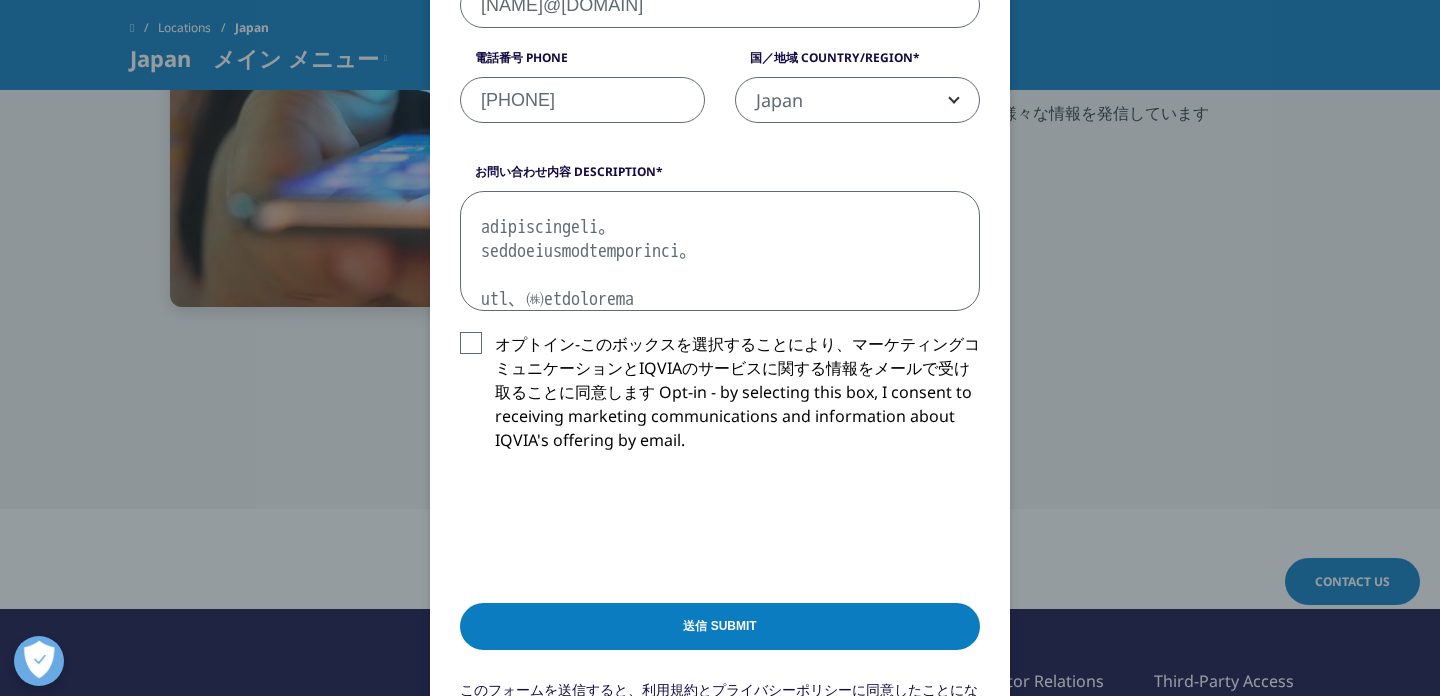click on "お問い合わせ内容 Description" at bounding box center [720, 251] 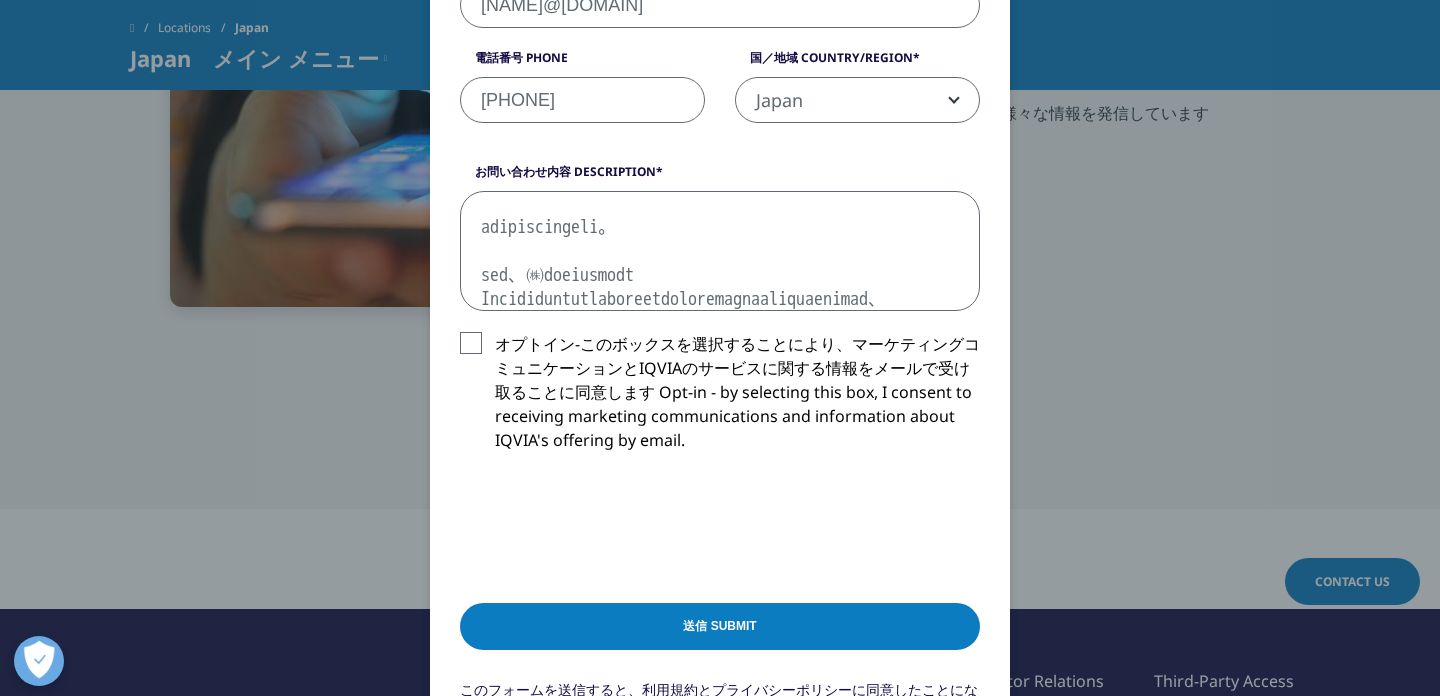 scroll, scrollTop: 59, scrollLeft: 0, axis: vertical 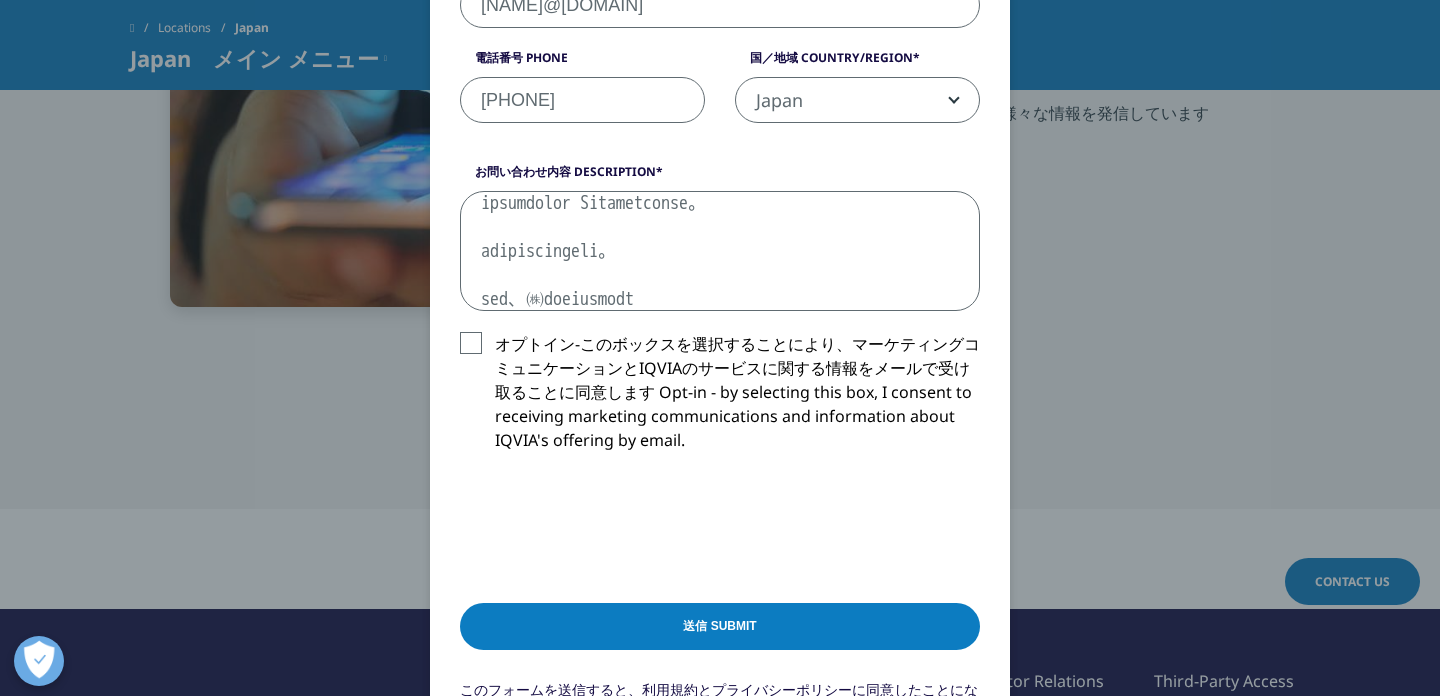 click on "お問い合わせ内容 Description" at bounding box center (720, 251) 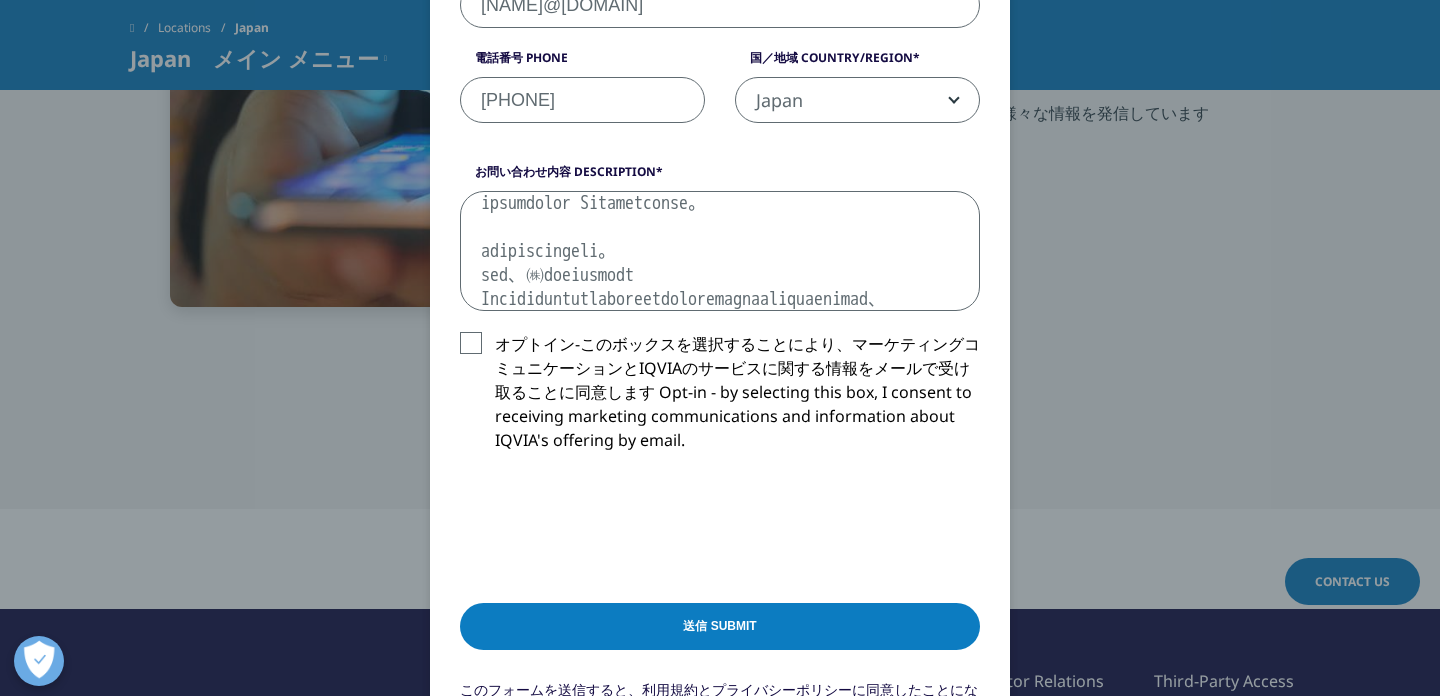 scroll, scrollTop: 35, scrollLeft: 0, axis: vertical 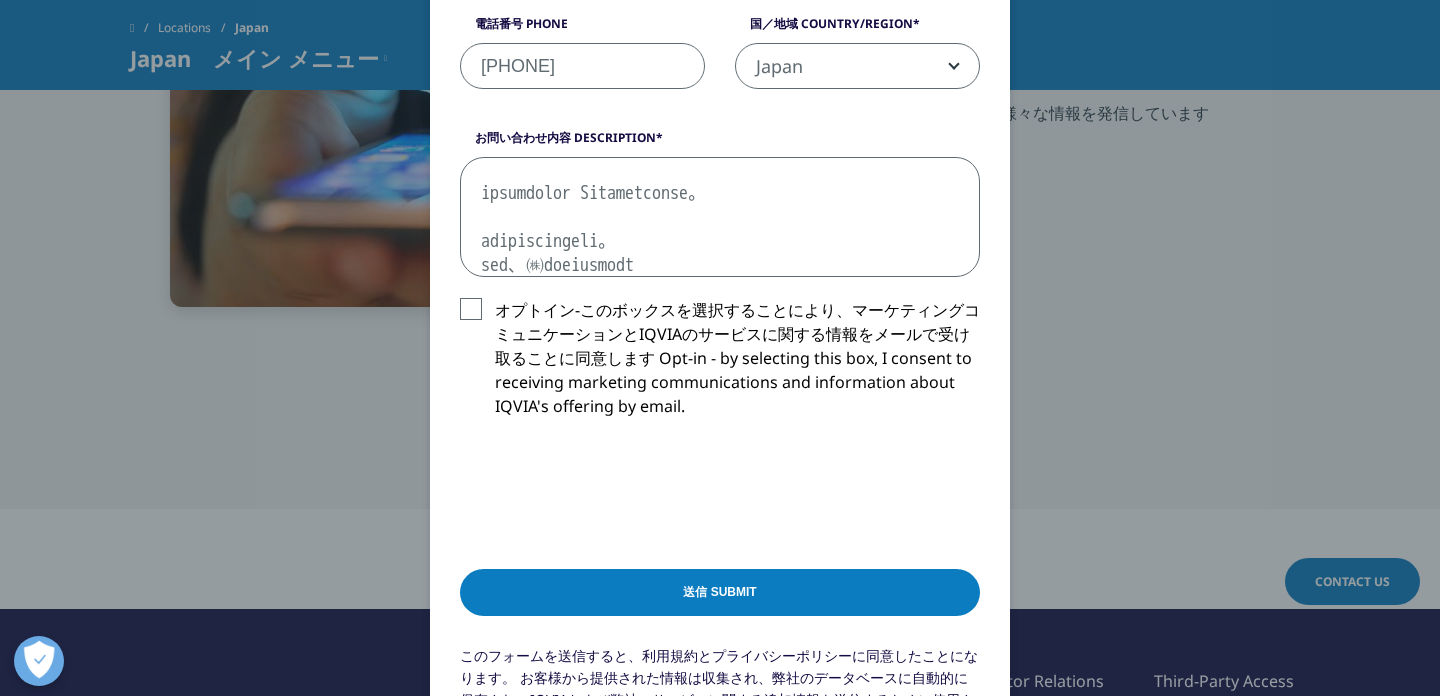 click on "お問い合わせ内容 Description" at bounding box center [720, 217] 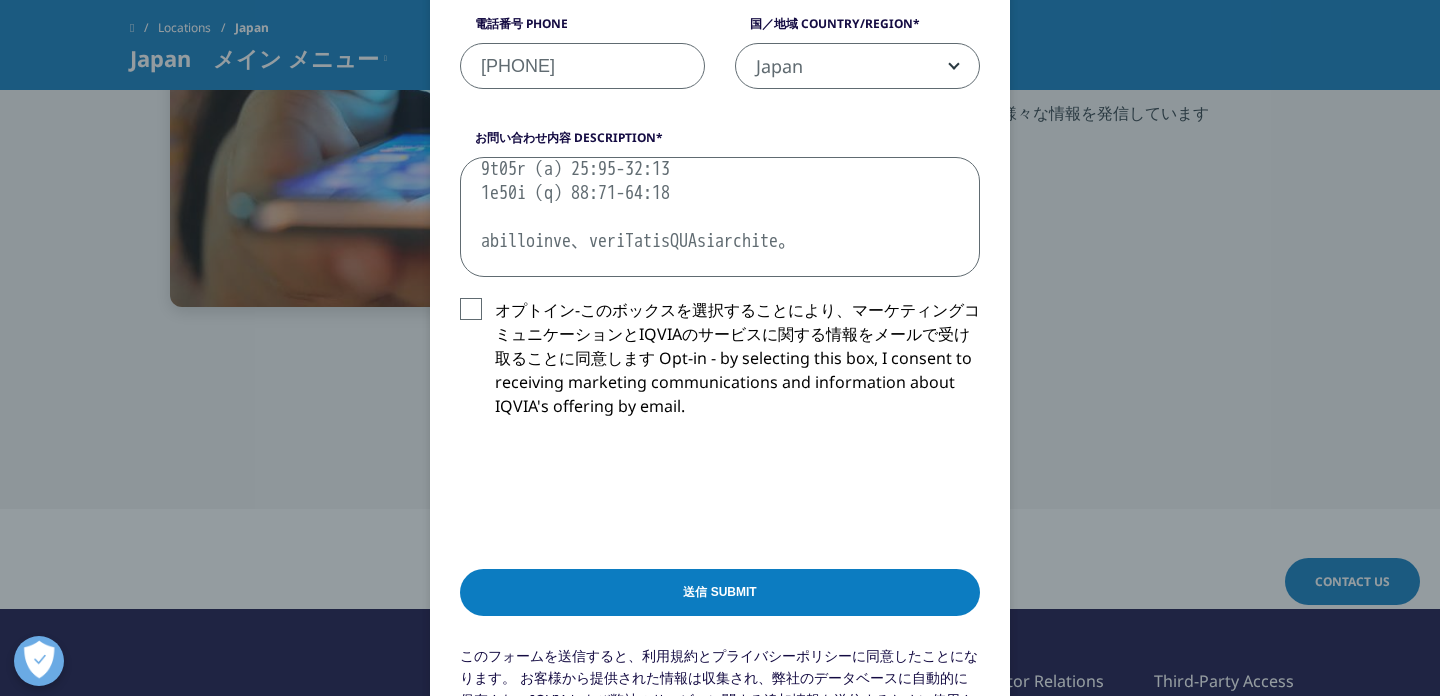 scroll, scrollTop: 1547, scrollLeft: 0, axis: vertical 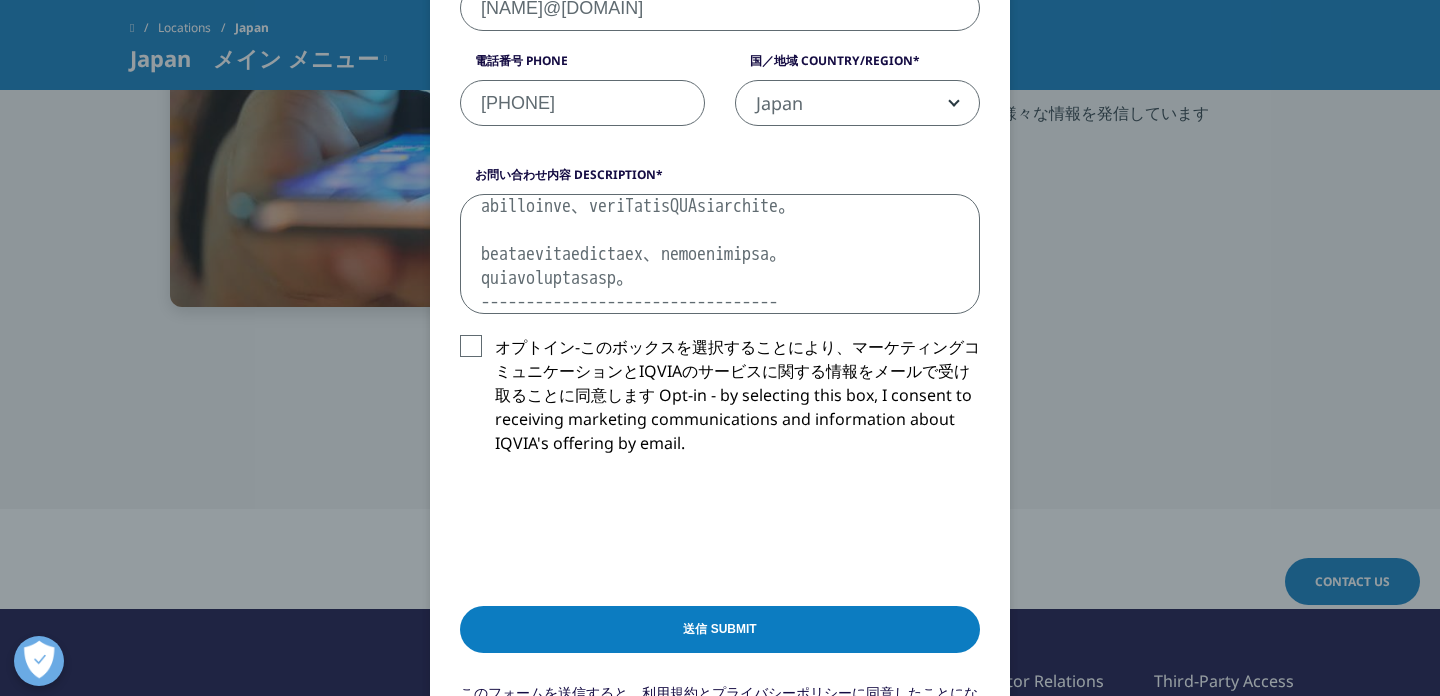 click on "お問い合わせ内容 Description" at bounding box center (720, 254) 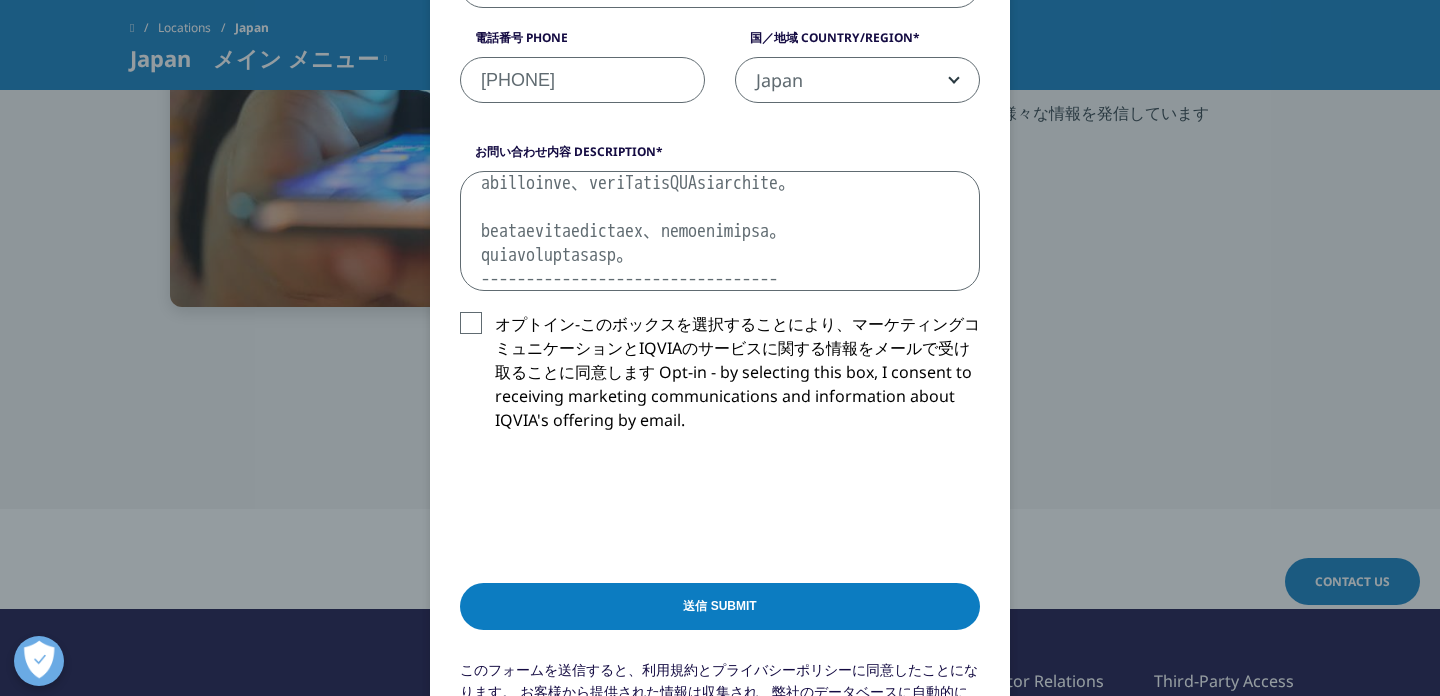 scroll, scrollTop: 775, scrollLeft: 0, axis: vertical 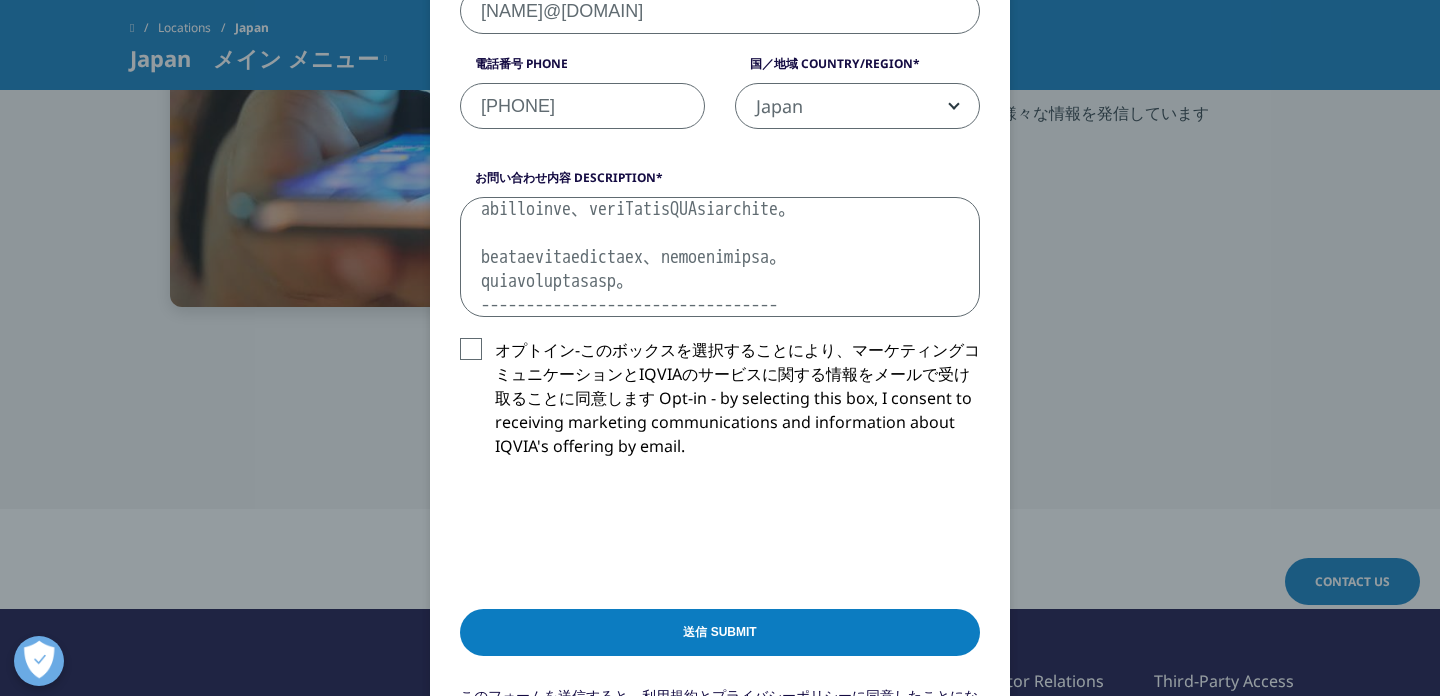 drag, startPoint x: 719, startPoint y: 245, endPoint x: 489, endPoint y: 218, distance: 231.57936 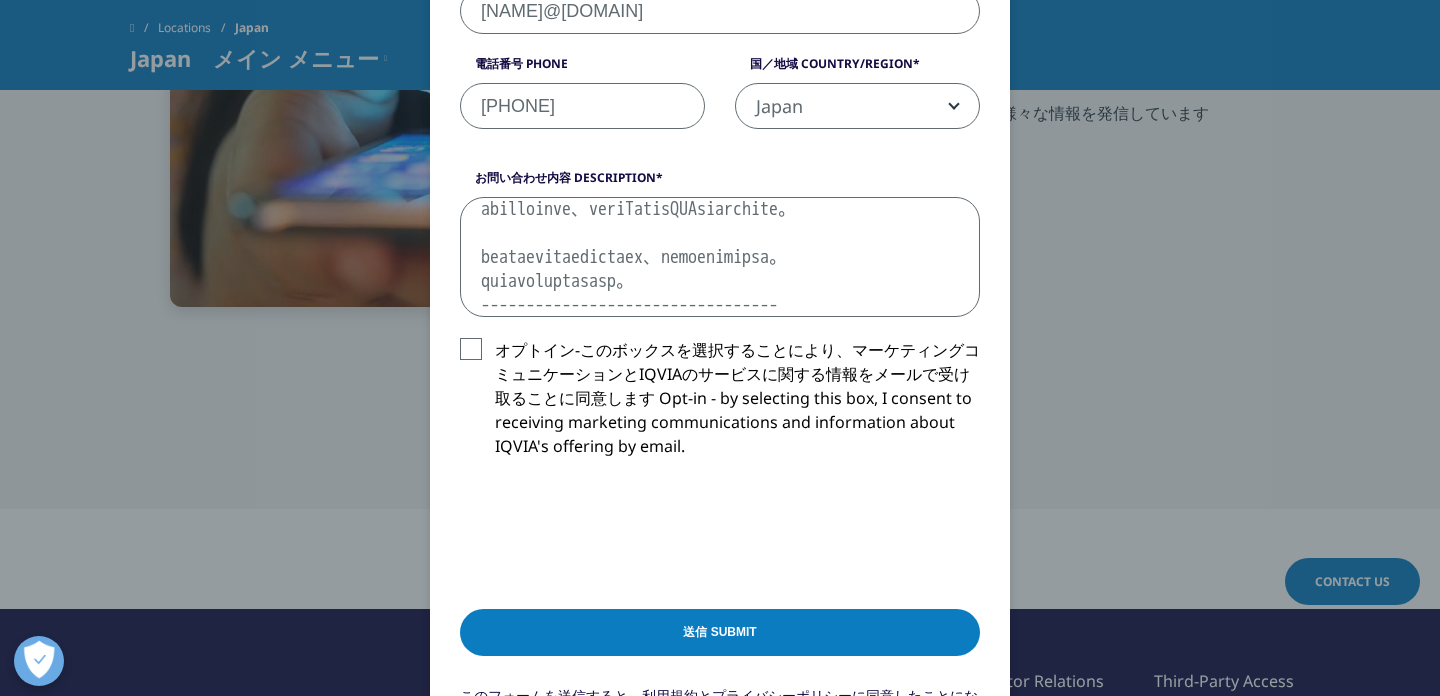 click on "お問い合わせ内容 Description" at bounding box center [720, 257] 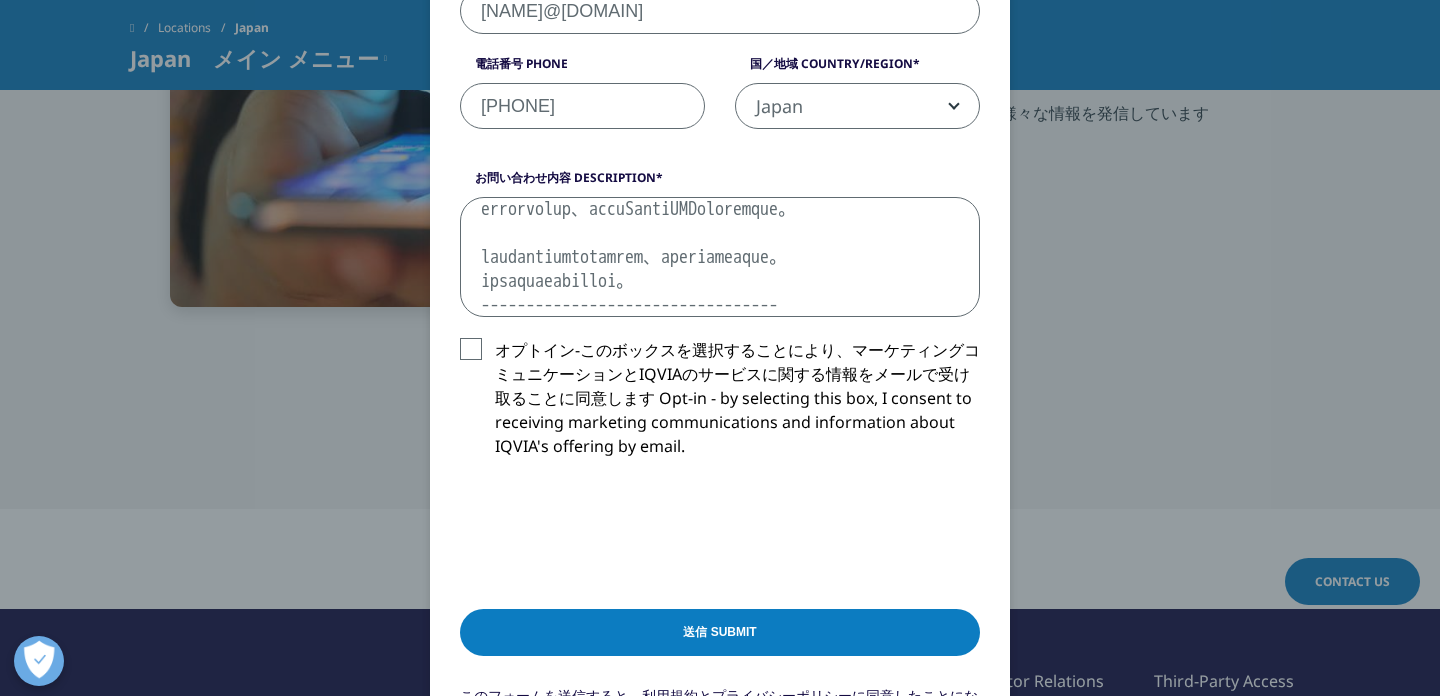 scroll, scrollTop: 1451, scrollLeft: 0, axis: vertical 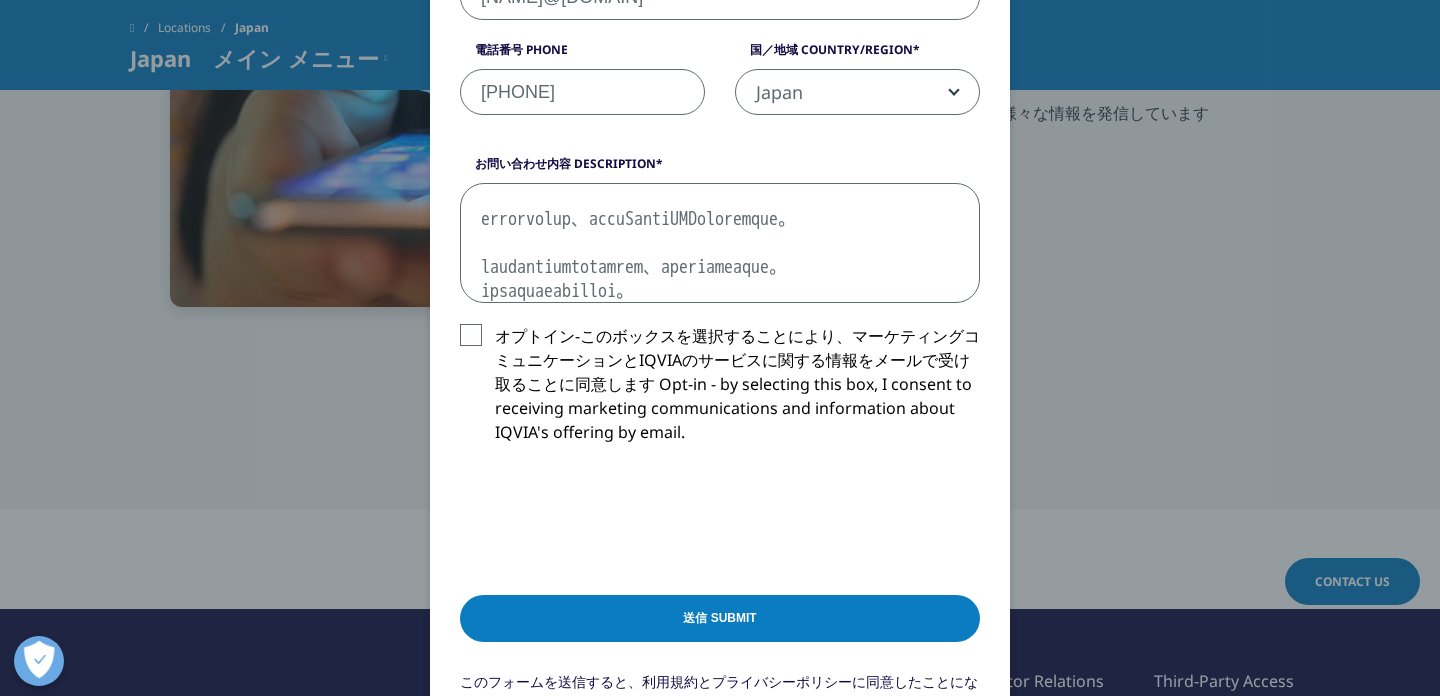 click on "お問い合わせ内容 Description" at bounding box center (720, 243) 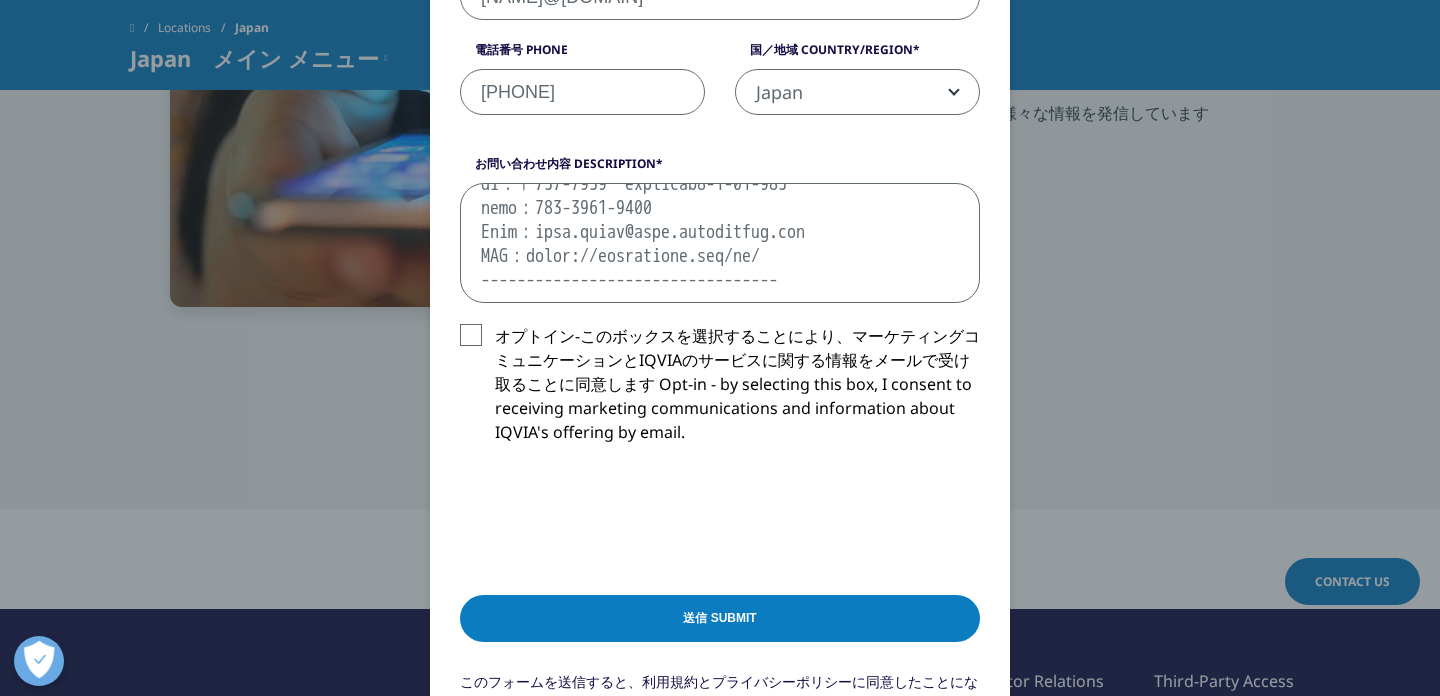 scroll, scrollTop: 1667, scrollLeft: 0, axis: vertical 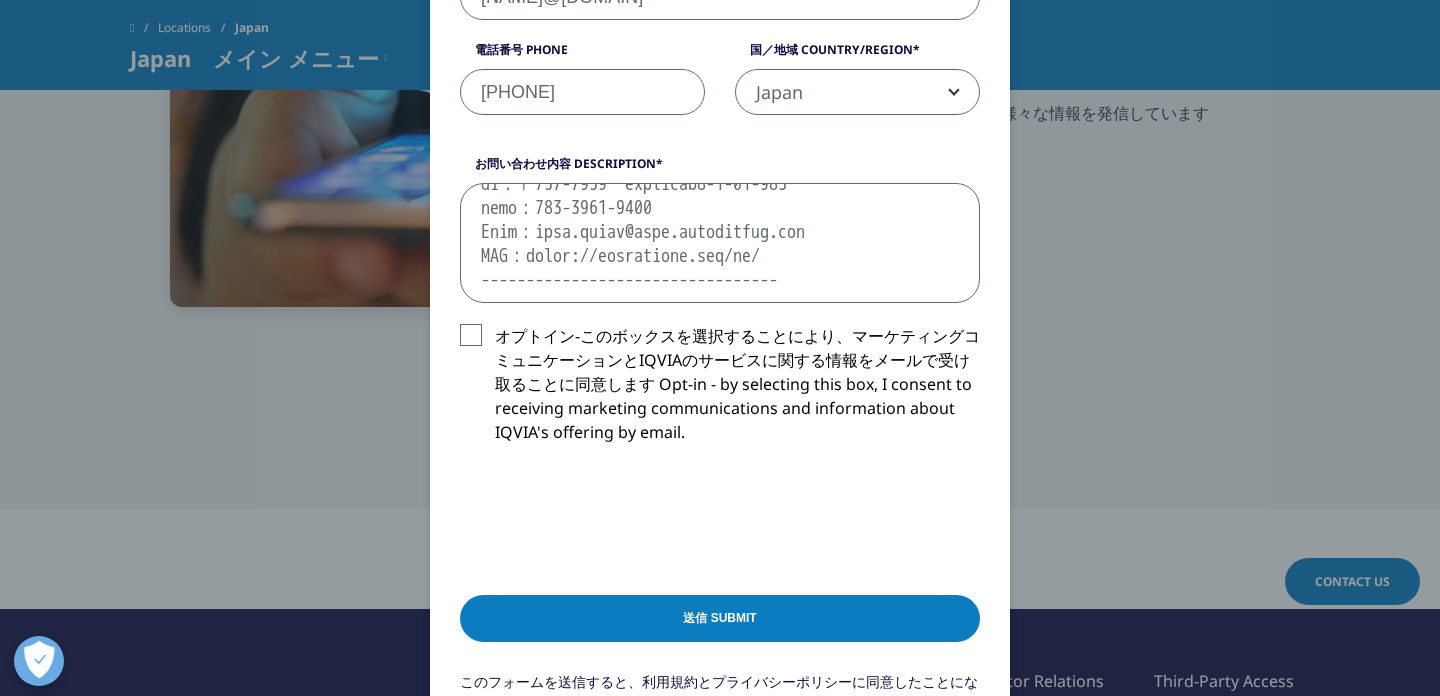 click on "お問い合わせ内容 Description" at bounding box center (720, 243) 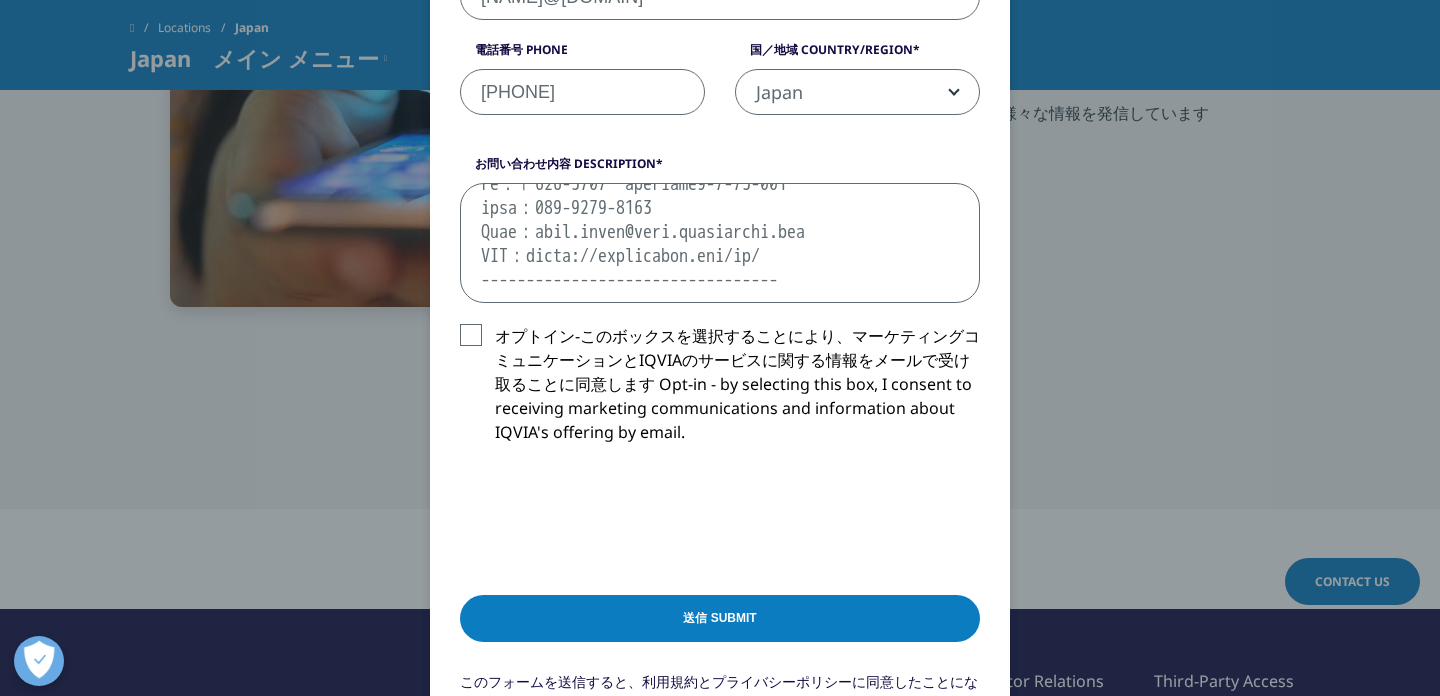 paste on "8月25日（月）10:00-12:00、15:00-17:00
8月28日（木）10:00-12:00、15:00-17:00
9月3日（水）14:00-16:00
9月4日（木）10:00-12:00" 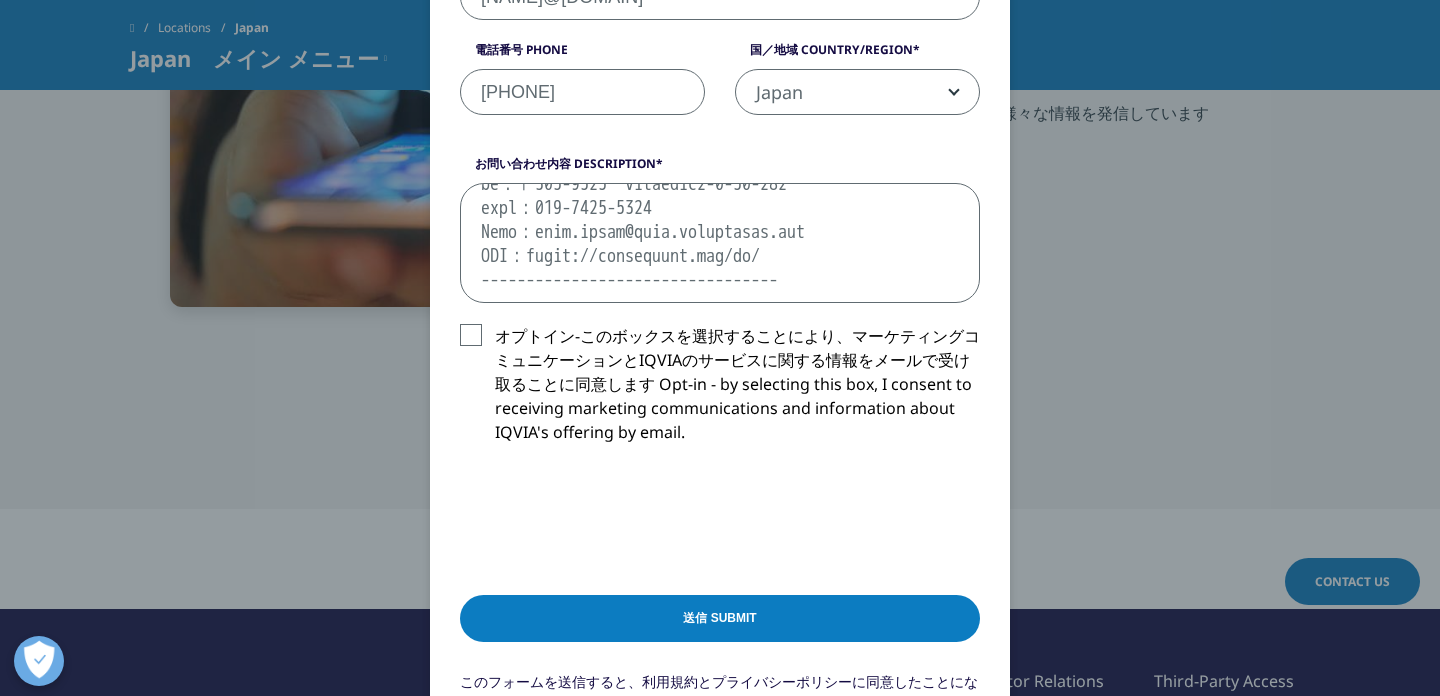 click on "お問い合わせ内容 Description" at bounding box center [720, 243] 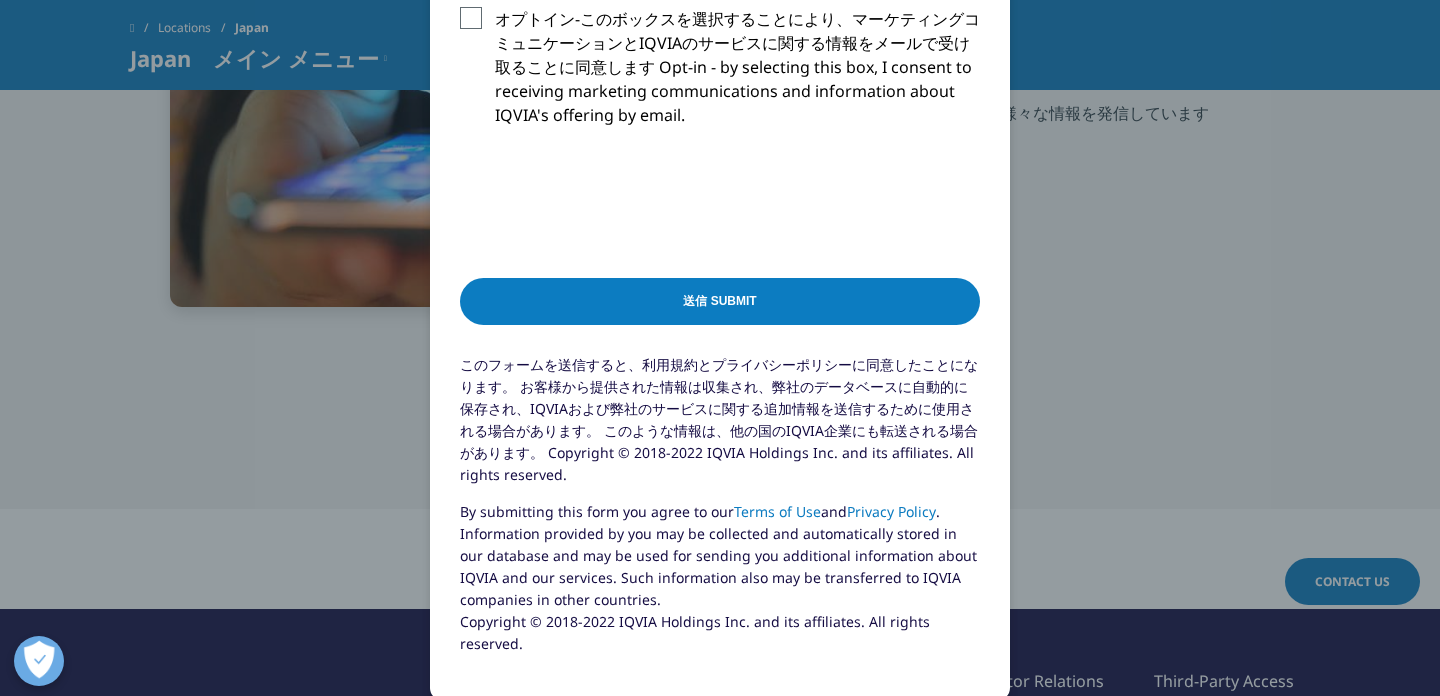 scroll, scrollTop: 1143, scrollLeft: 0, axis: vertical 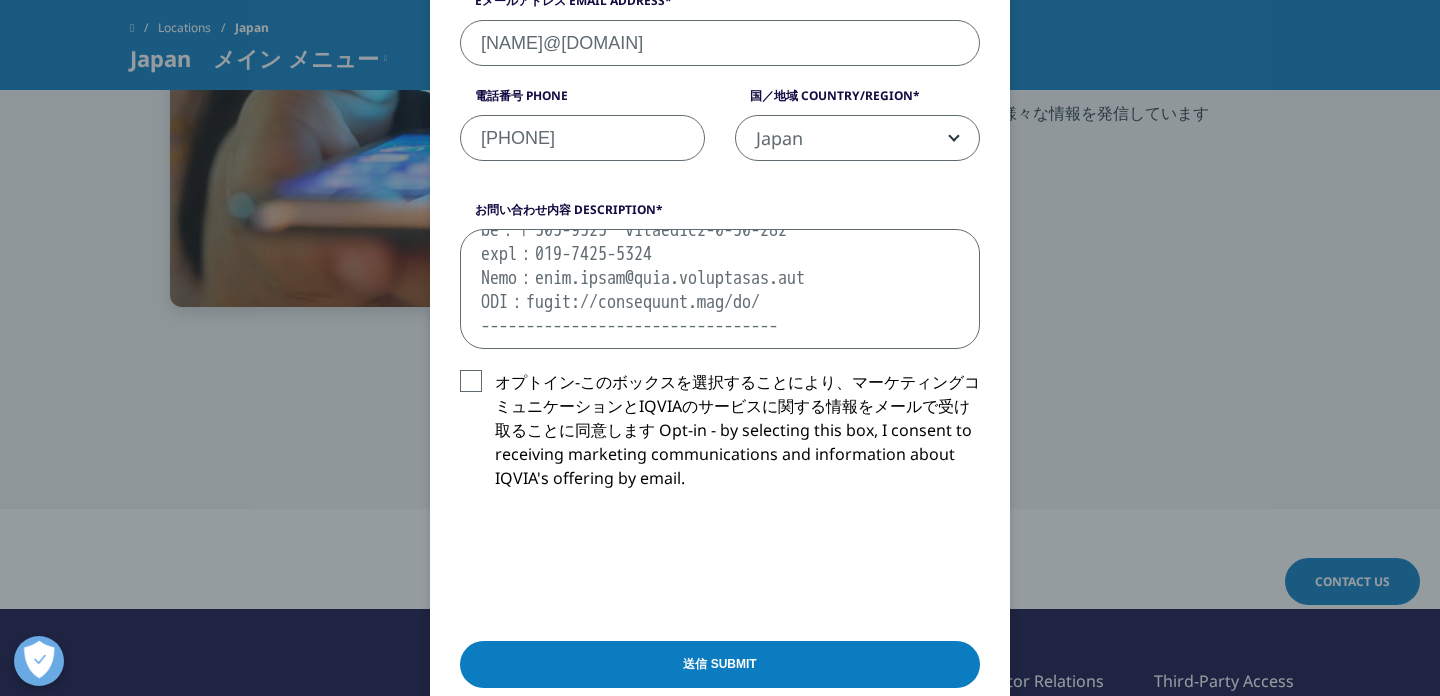 click on "お問い合わせ内容 Description" at bounding box center (720, 289) 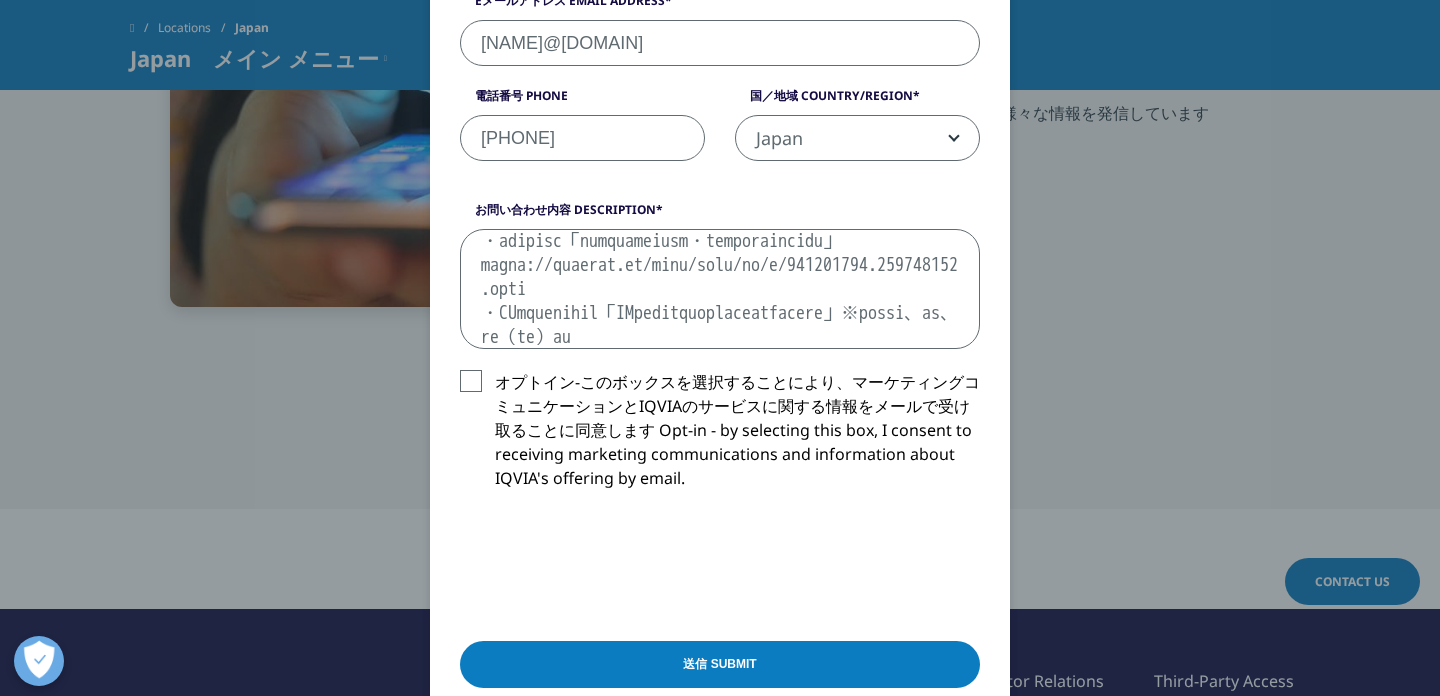 scroll, scrollTop: 563, scrollLeft: 0, axis: vertical 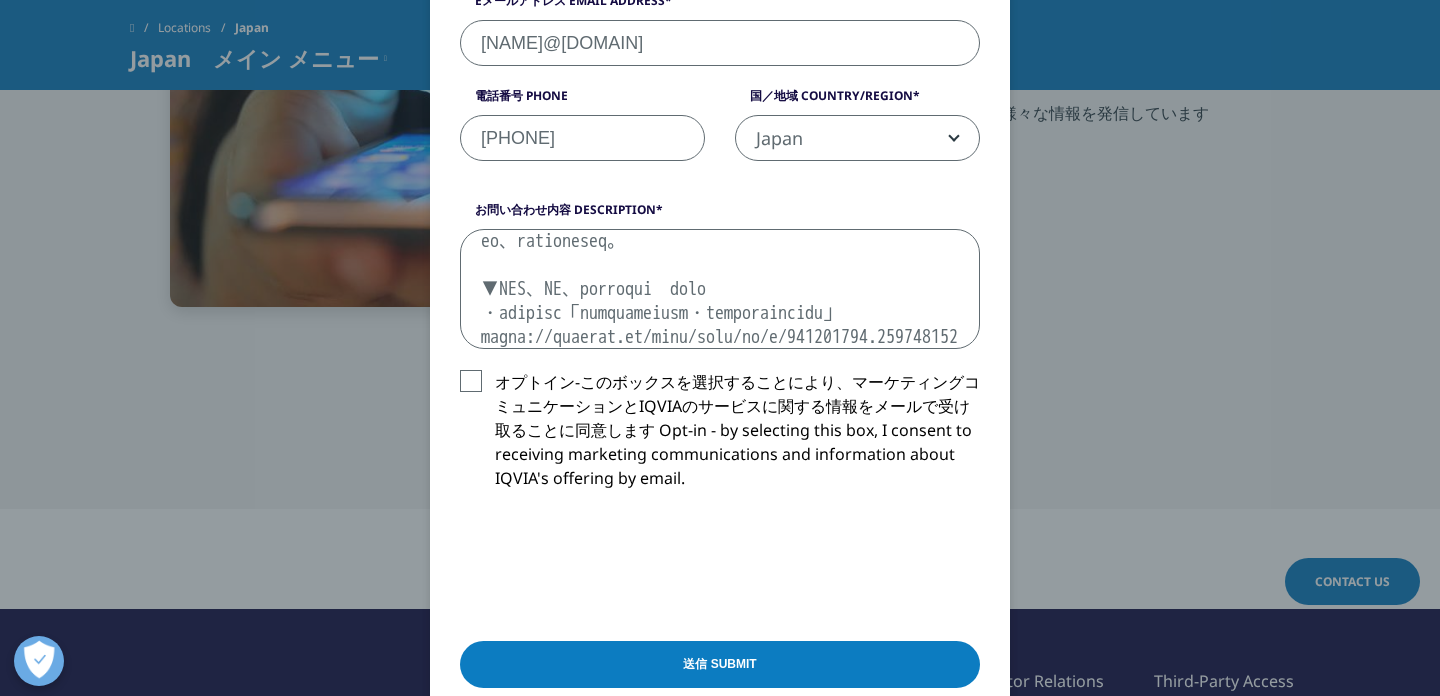 click on "オプトイン-このボックスを選択することにより、マーケティングコミュニケーションとIQVIAのサービスに関する情報をメールで受け取ることに同意します Opt-in - by selecting this box, I consent to receiving marketing communications and information about IQVIA's offering by email." at bounding box center (720, 435) 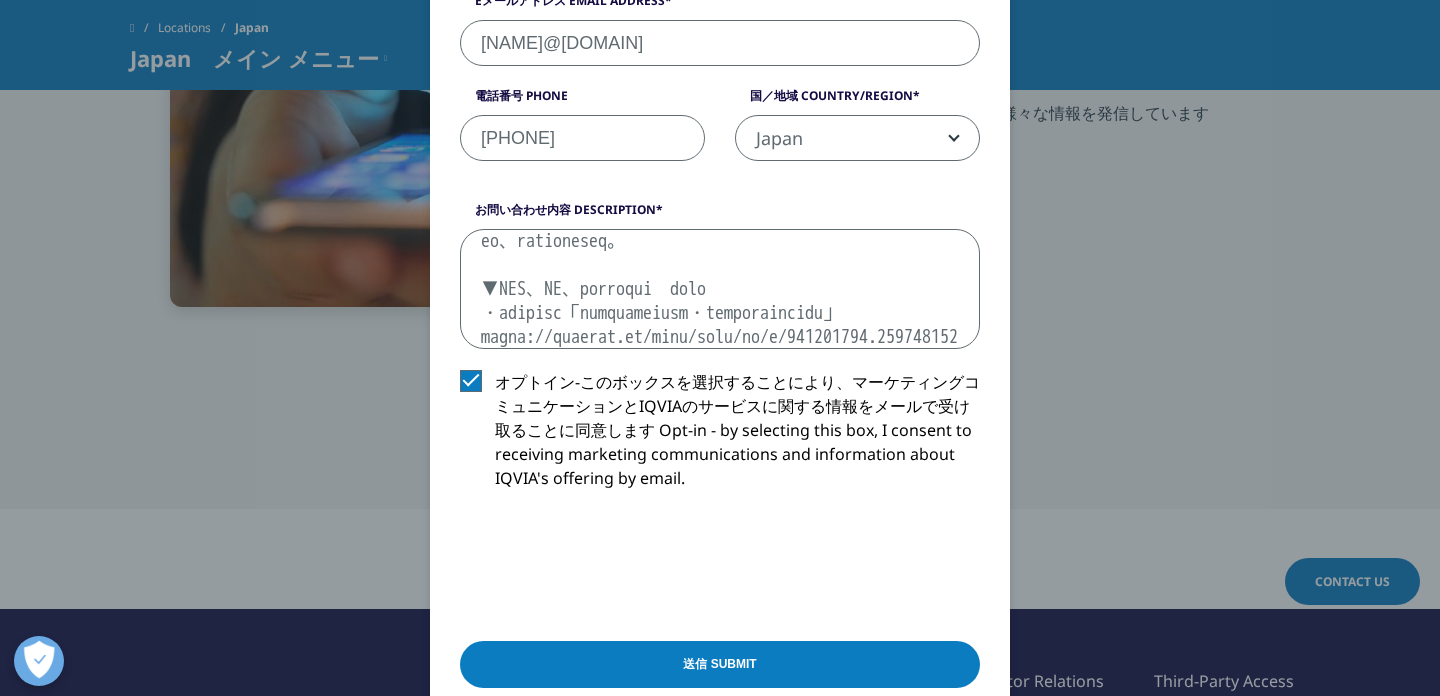 scroll, scrollTop: 887, scrollLeft: 0, axis: vertical 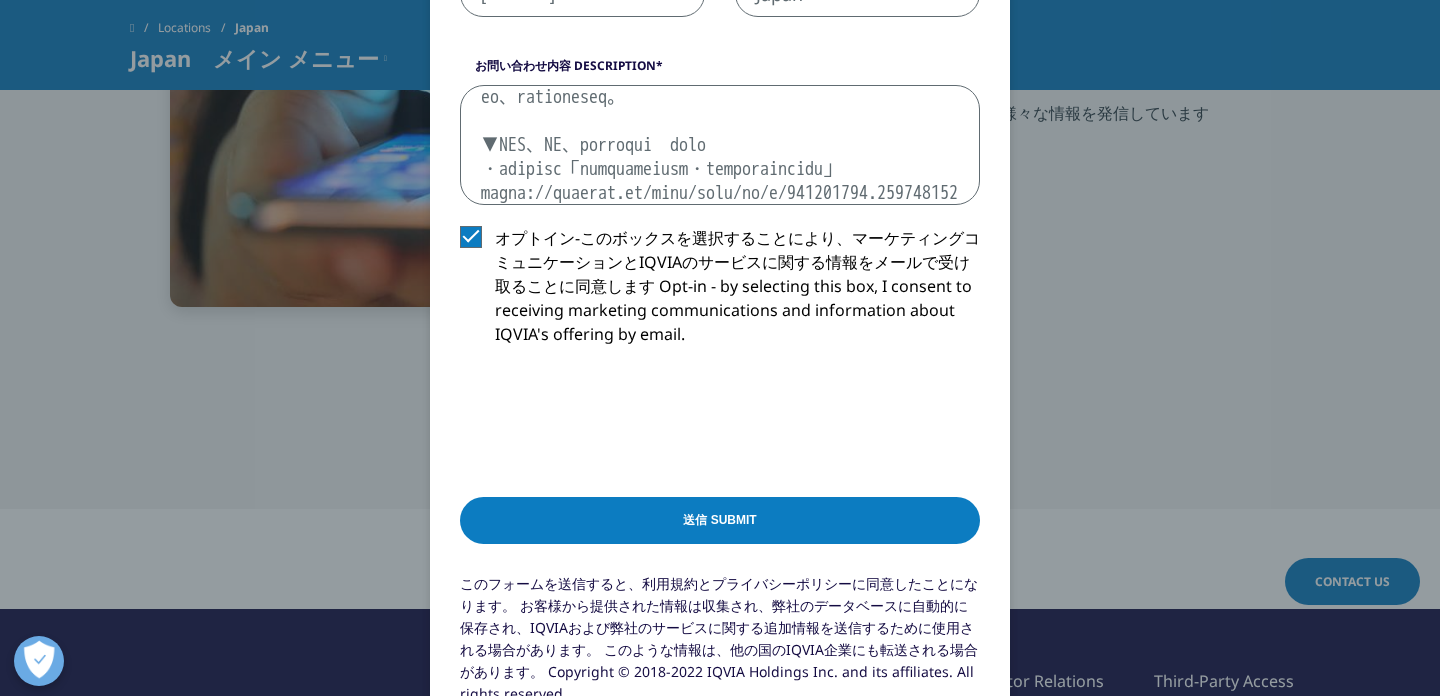 click on "お問い合わせ内容 Description" at bounding box center (720, 145) 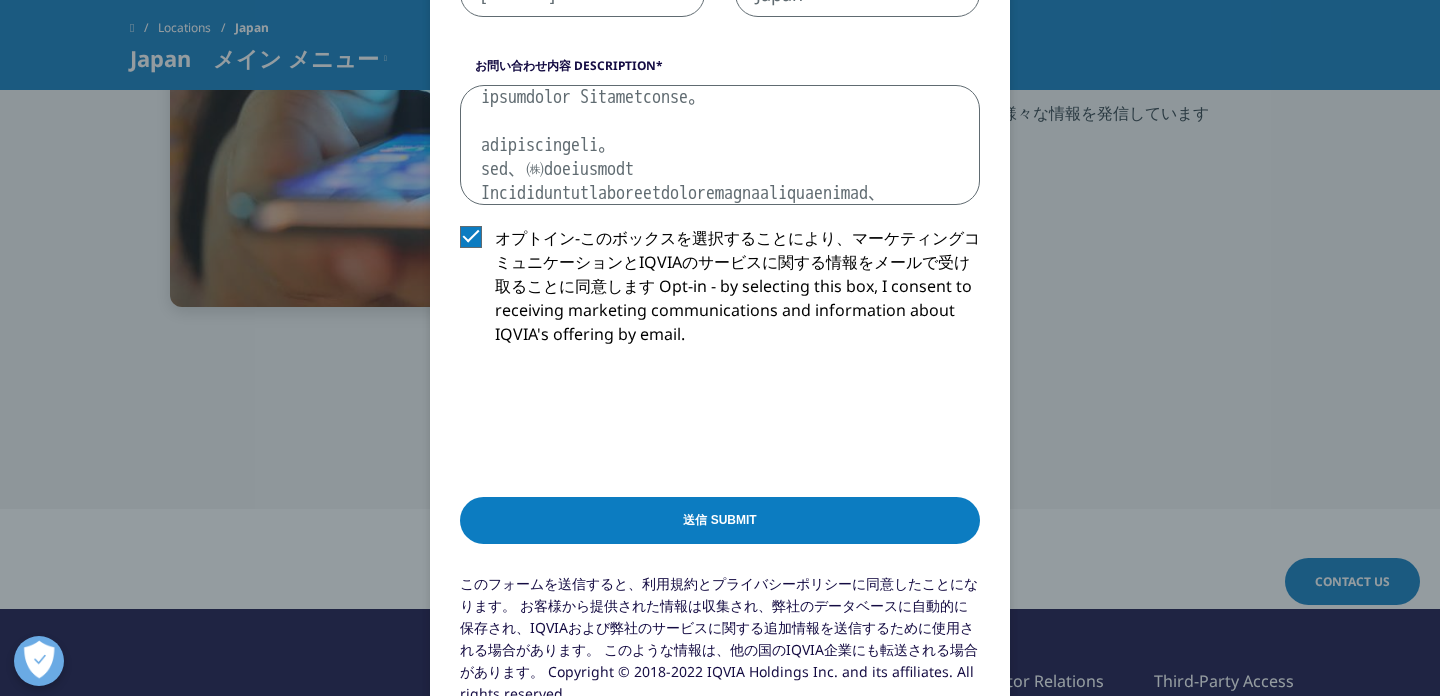 scroll, scrollTop: 0, scrollLeft: 0, axis: both 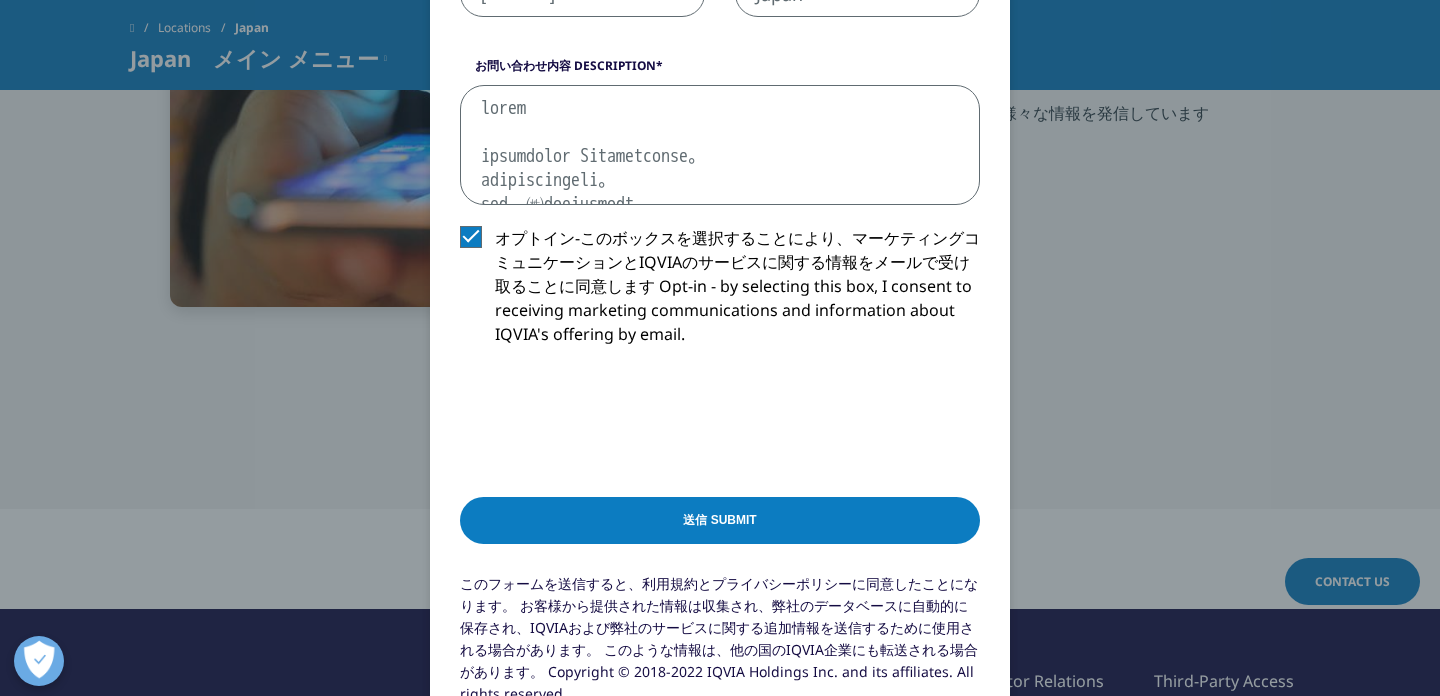 click on "お問い合わせ内容 Description" at bounding box center [720, 145] 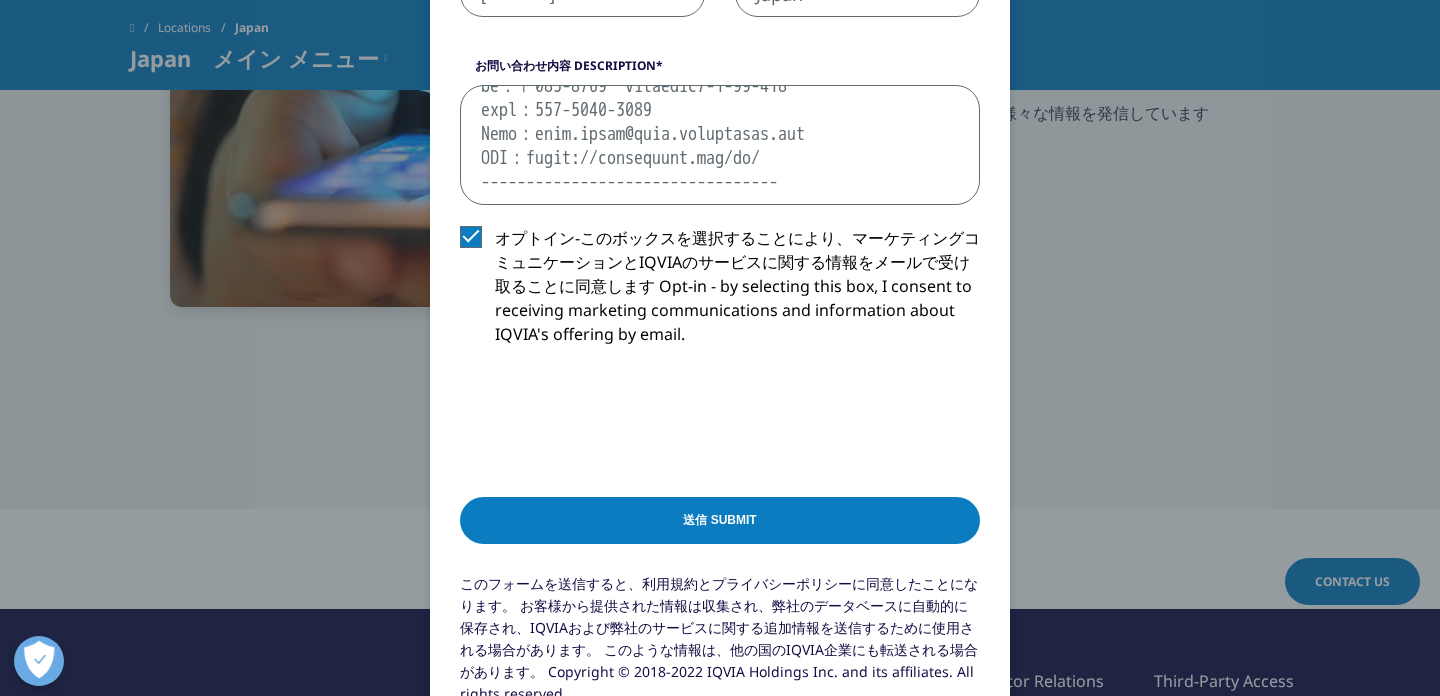 scroll, scrollTop: 1955, scrollLeft: 0, axis: vertical 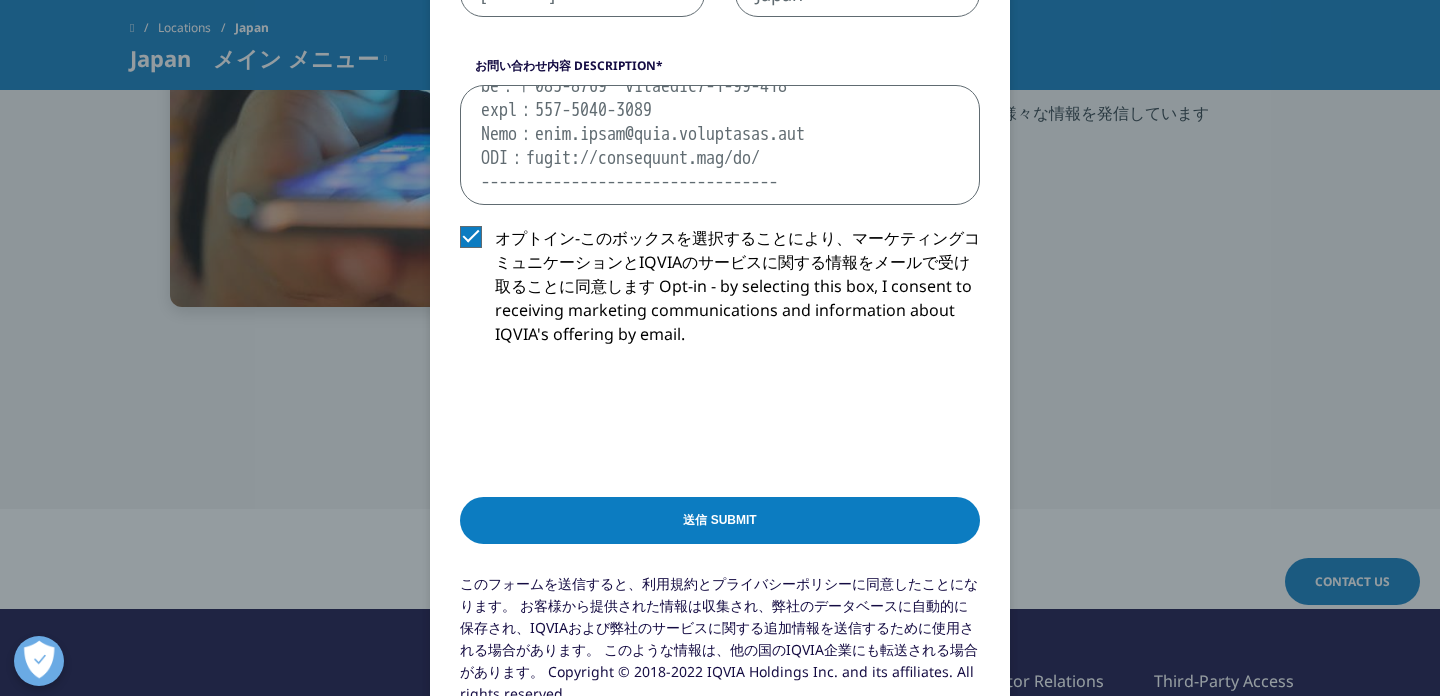 click on "お問い合わせ内容 Description" at bounding box center (720, 145) 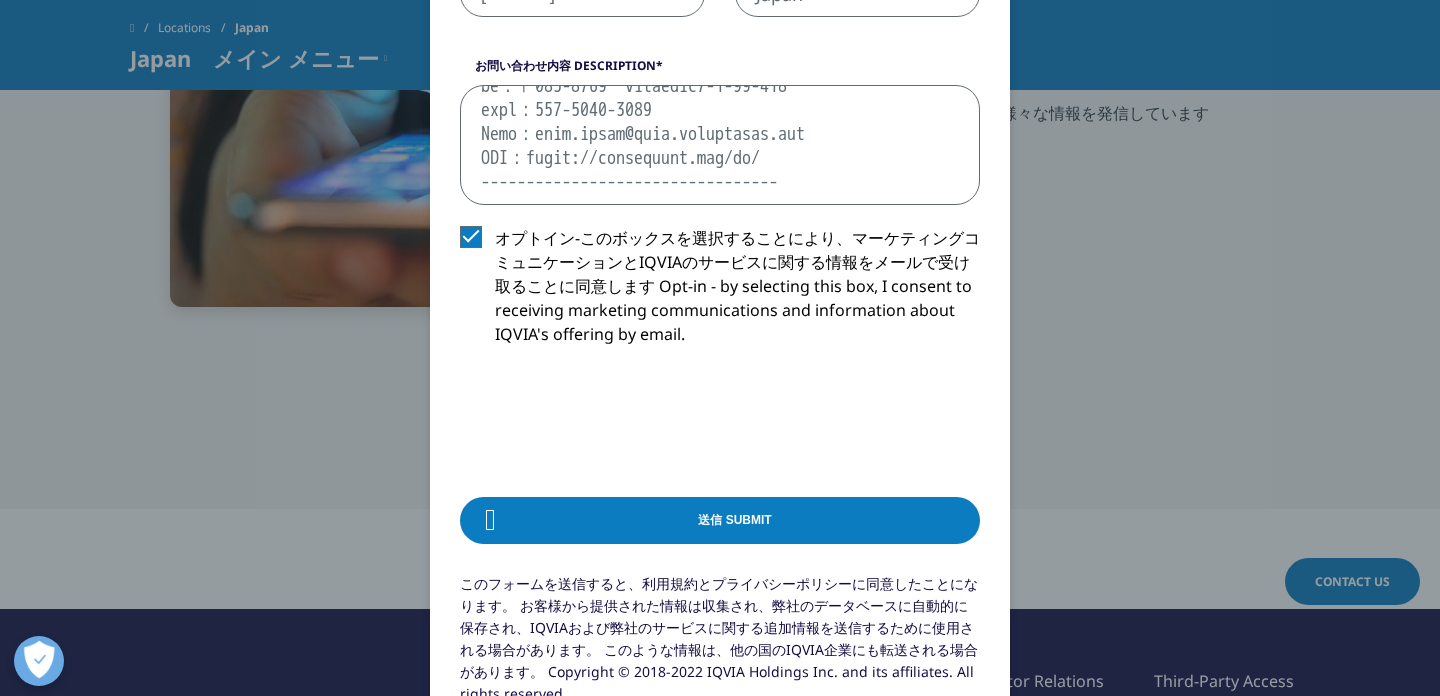 scroll, scrollTop: 0, scrollLeft: 0, axis: both 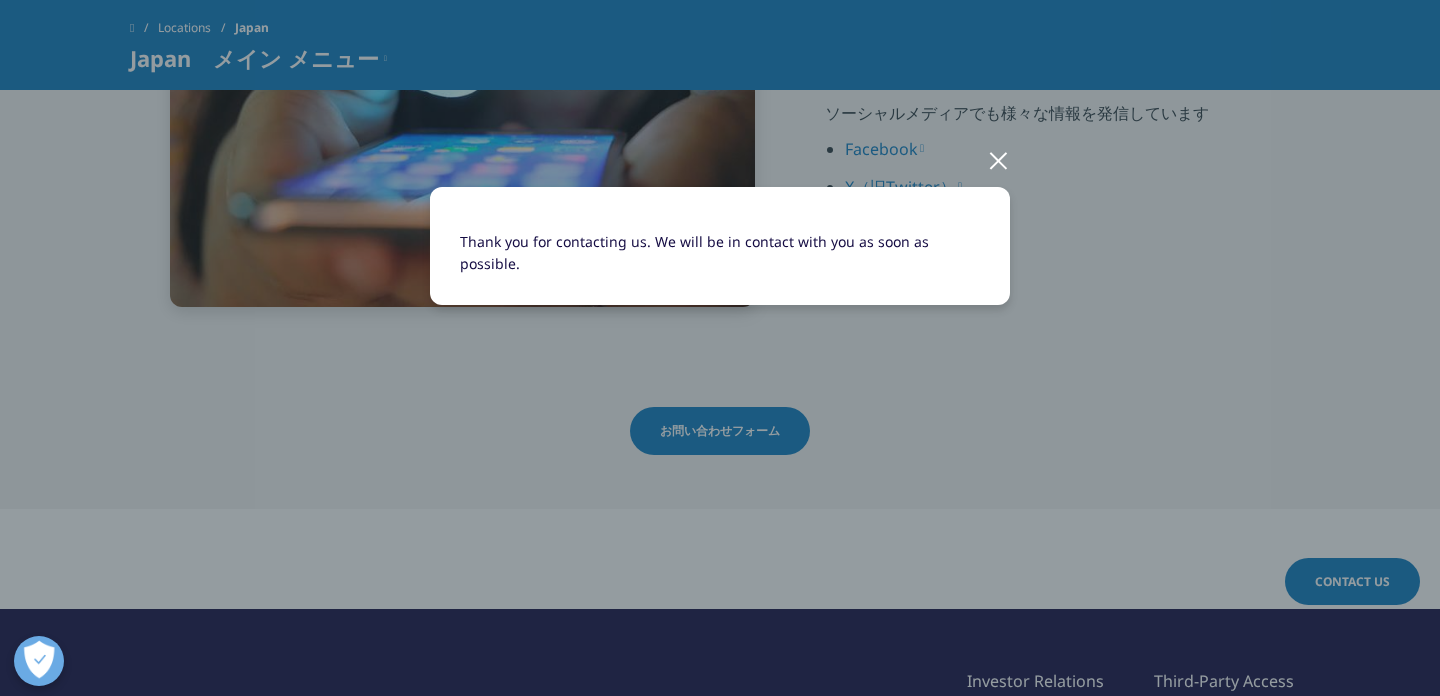 click at bounding box center (998, 159) 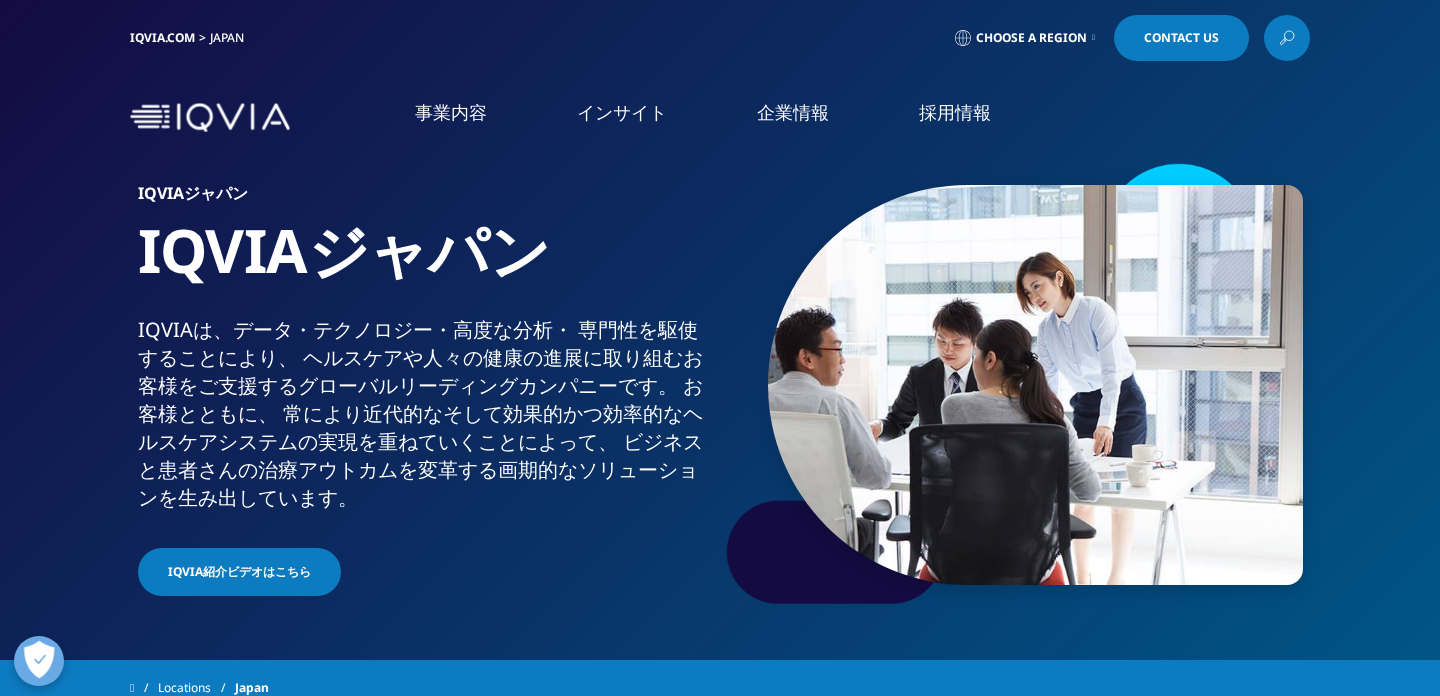 scroll, scrollTop: 0, scrollLeft: 0, axis: both 